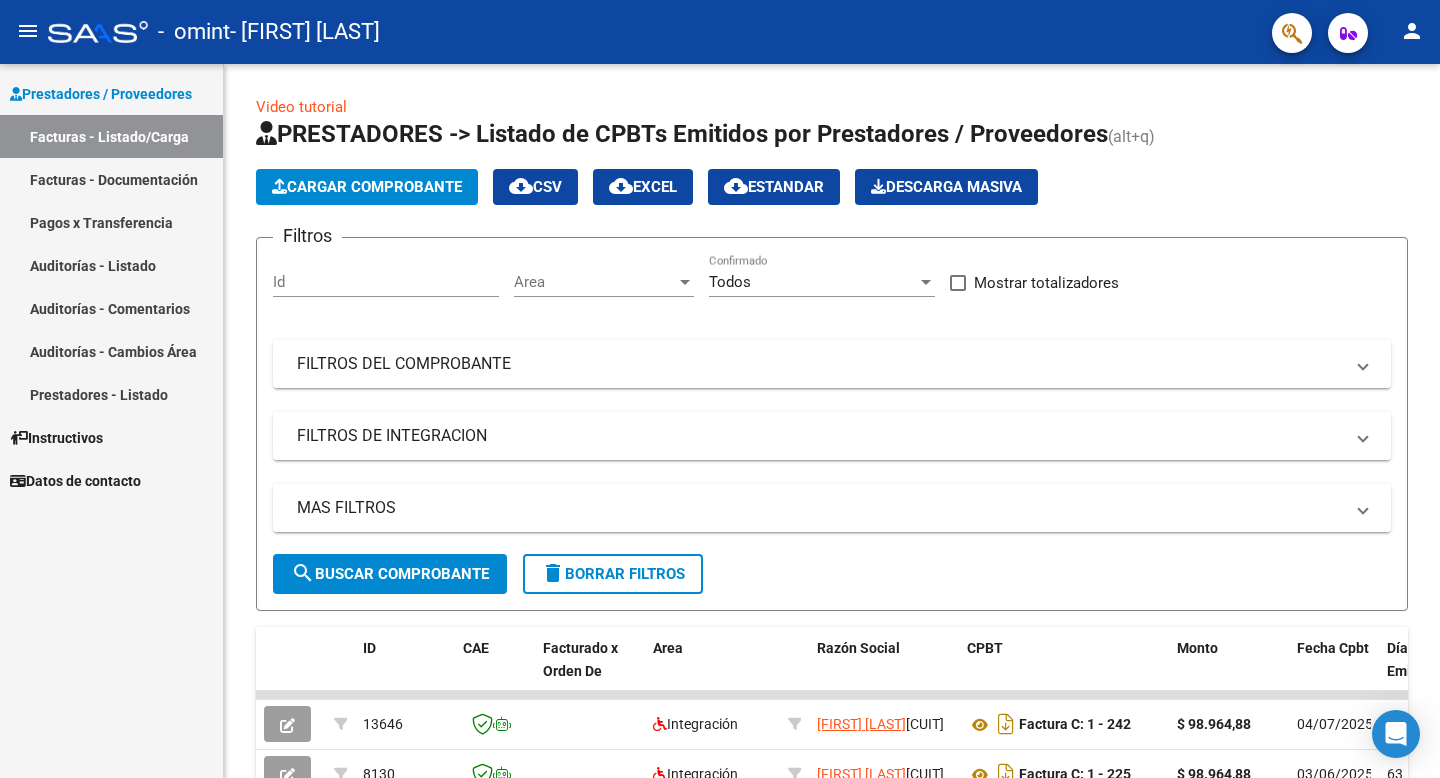 scroll, scrollTop: 0, scrollLeft: 0, axis: both 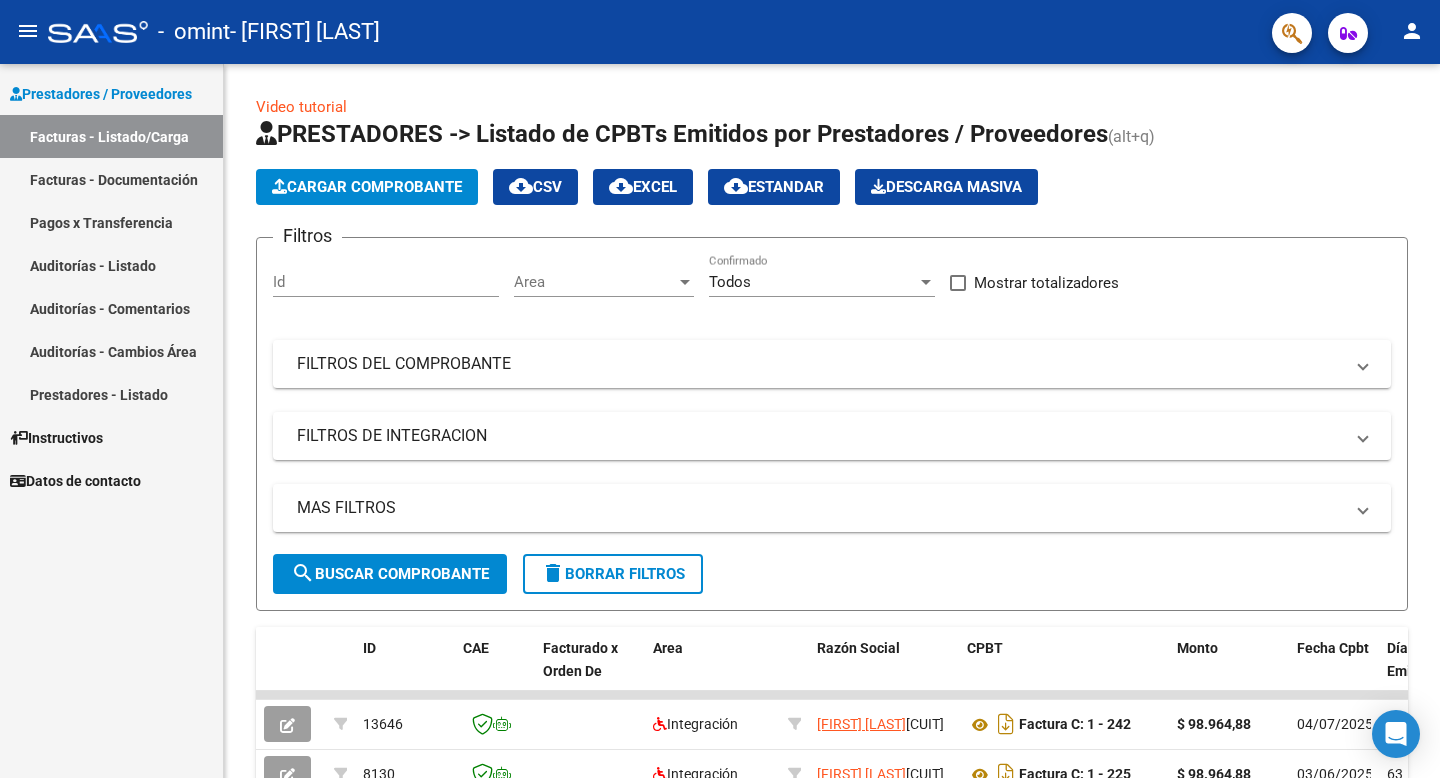 click on "Facturas - Listado/Carga" at bounding box center (111, 136) 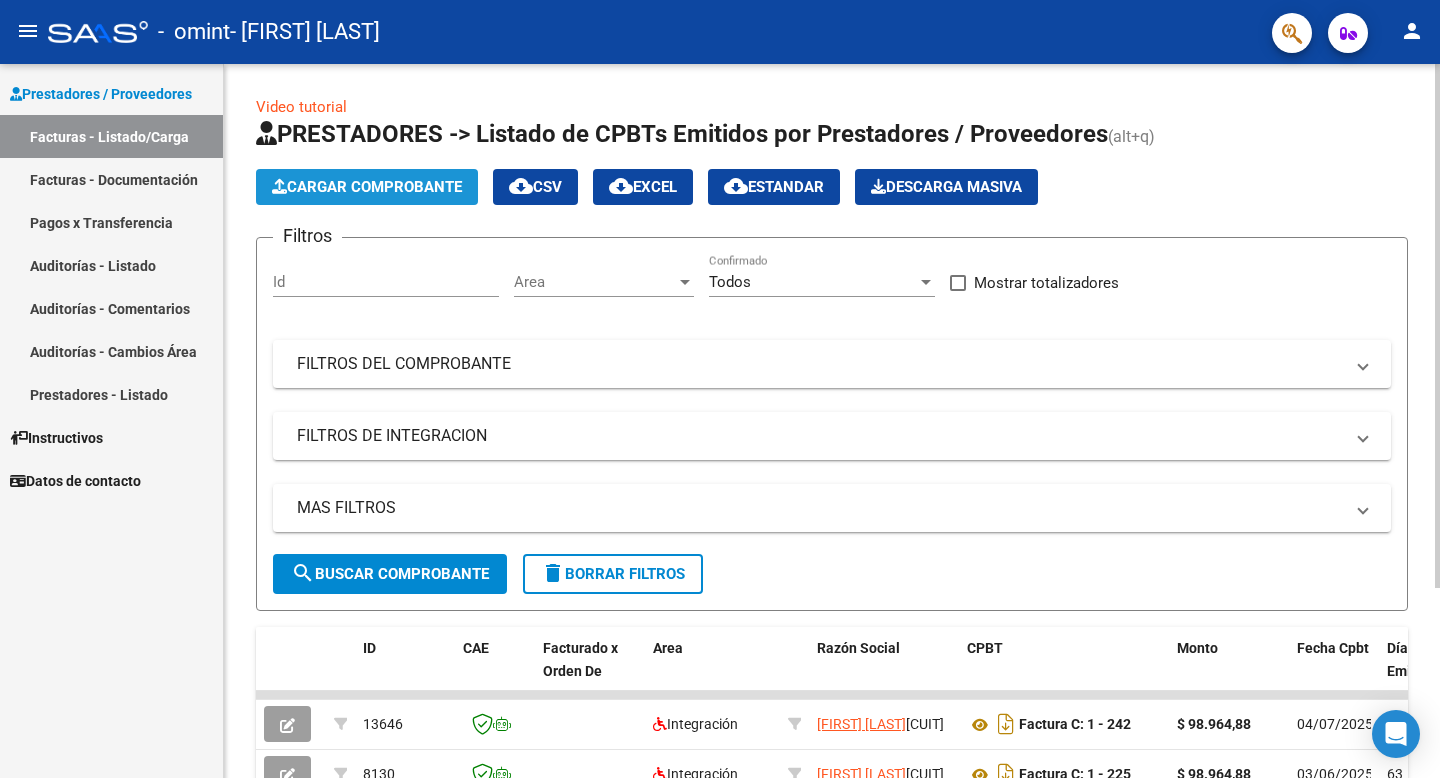 click on "Cargar Comprobante" 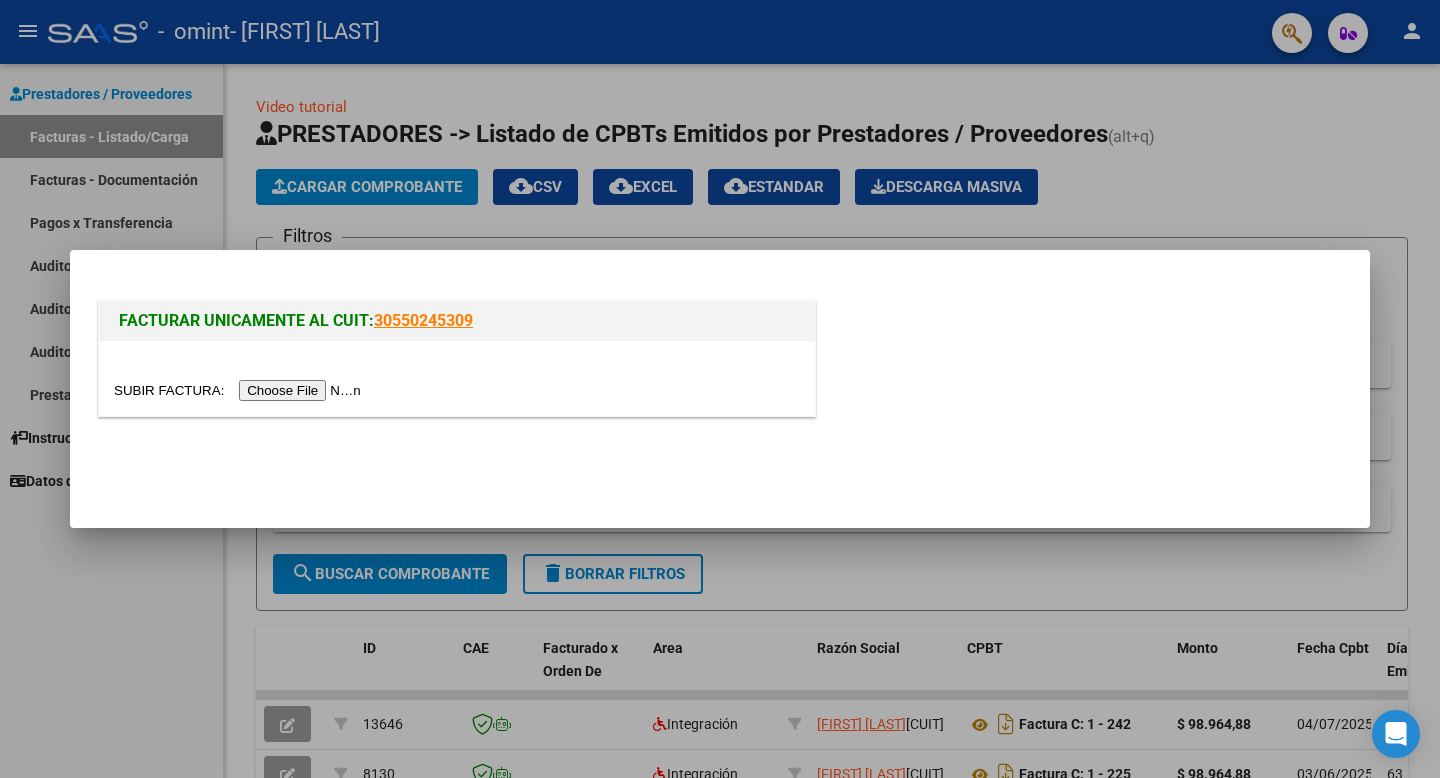 click at bounding box center [240, 390] 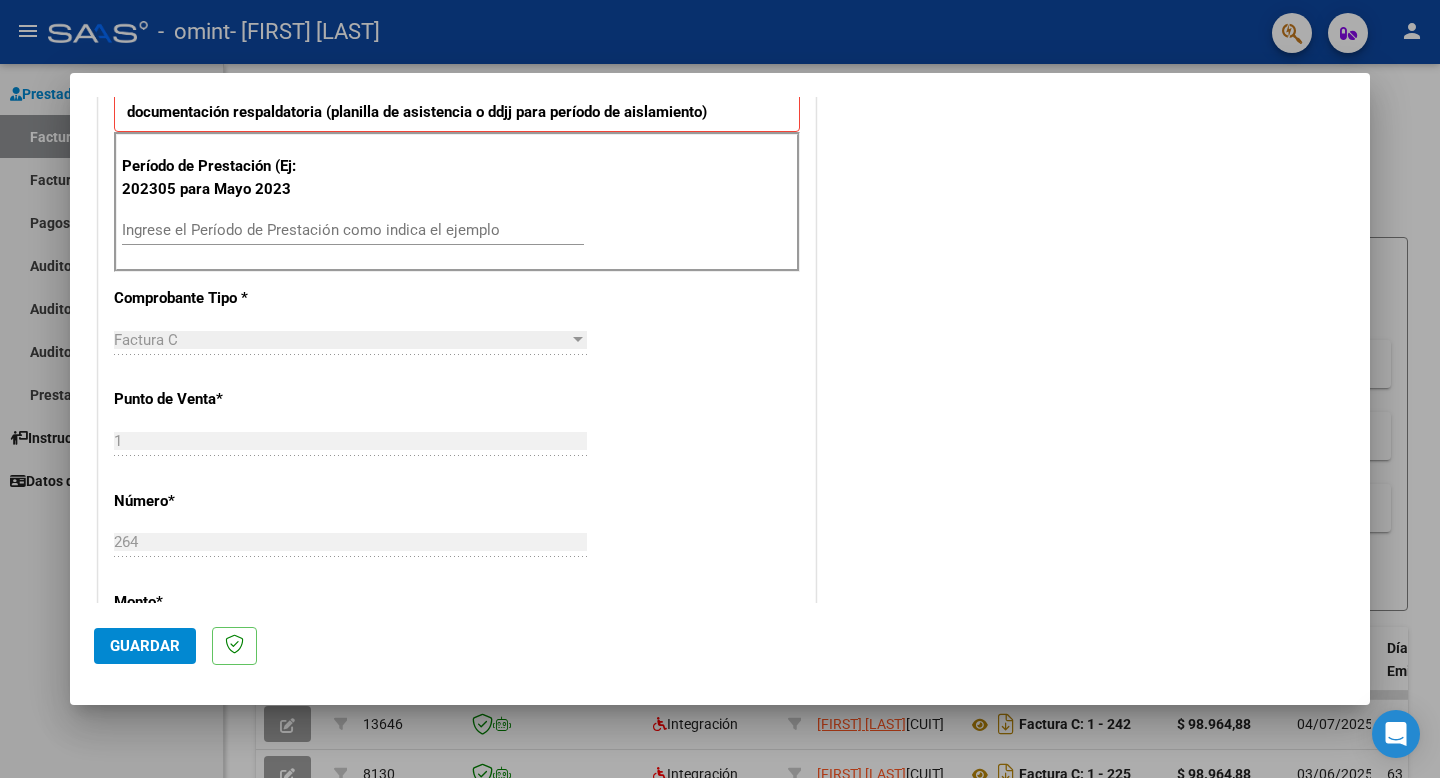 scroll, scrollTop: 545, scrollLeft: 0, axis: vertical 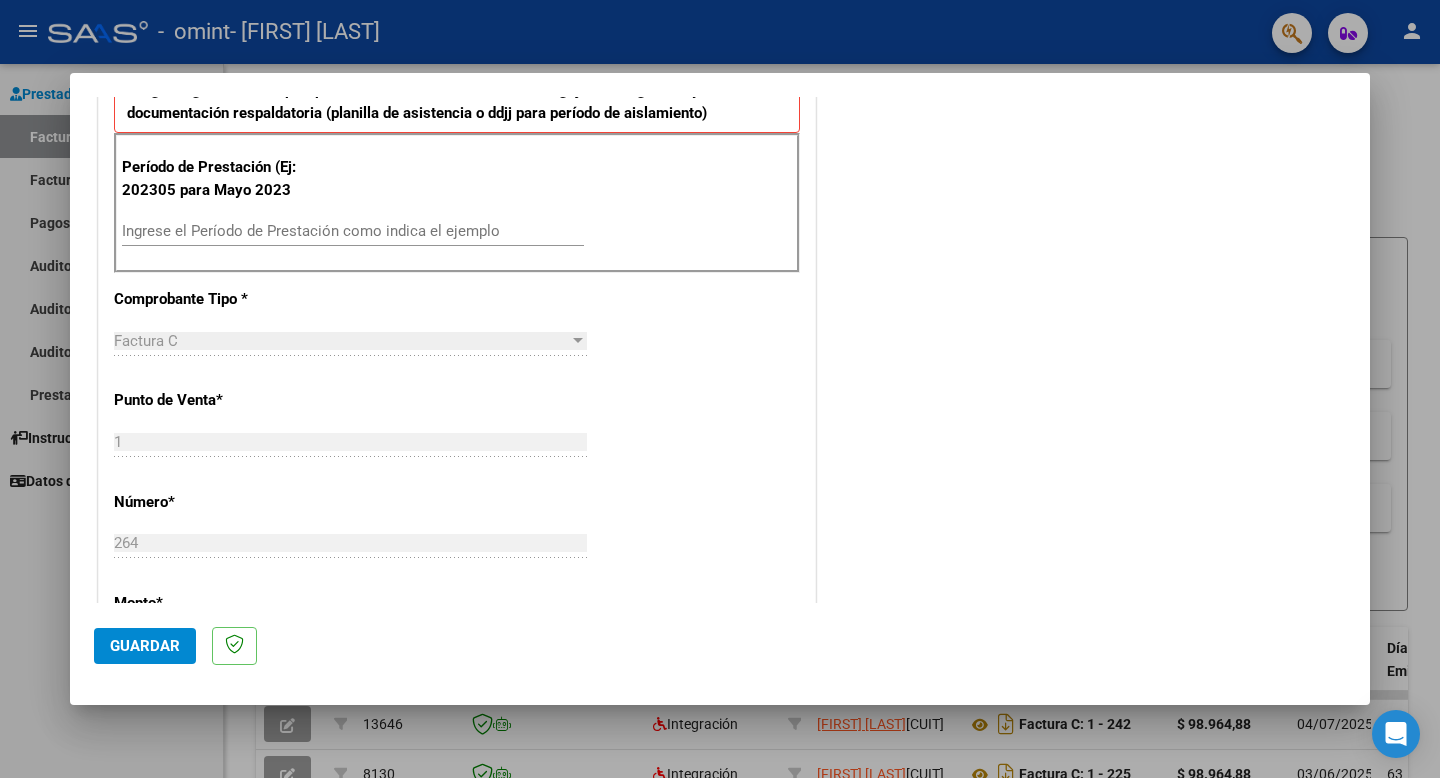 click on "Ingrese el Período de Prestación como indica el ejemplo" at bounding box center (353, 231) 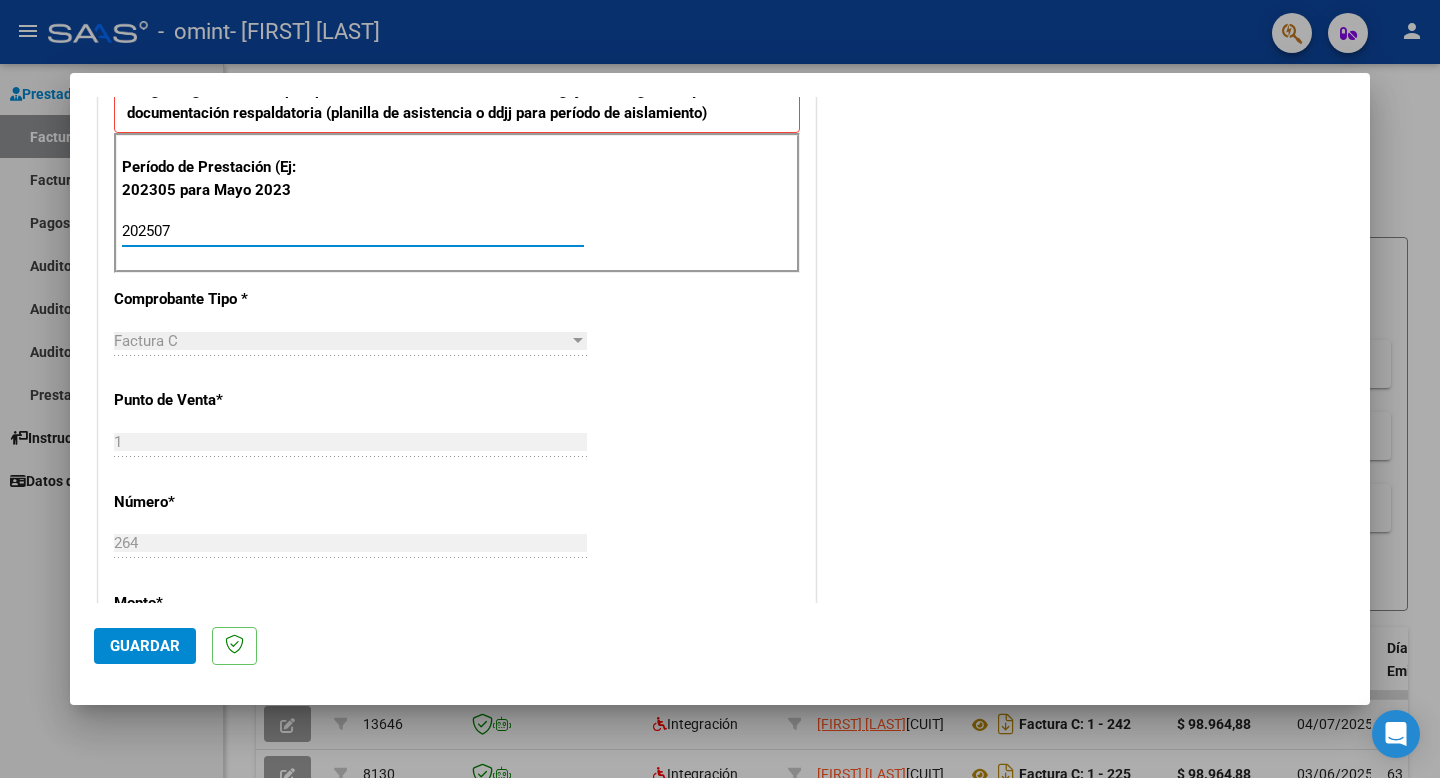 type on "202507" 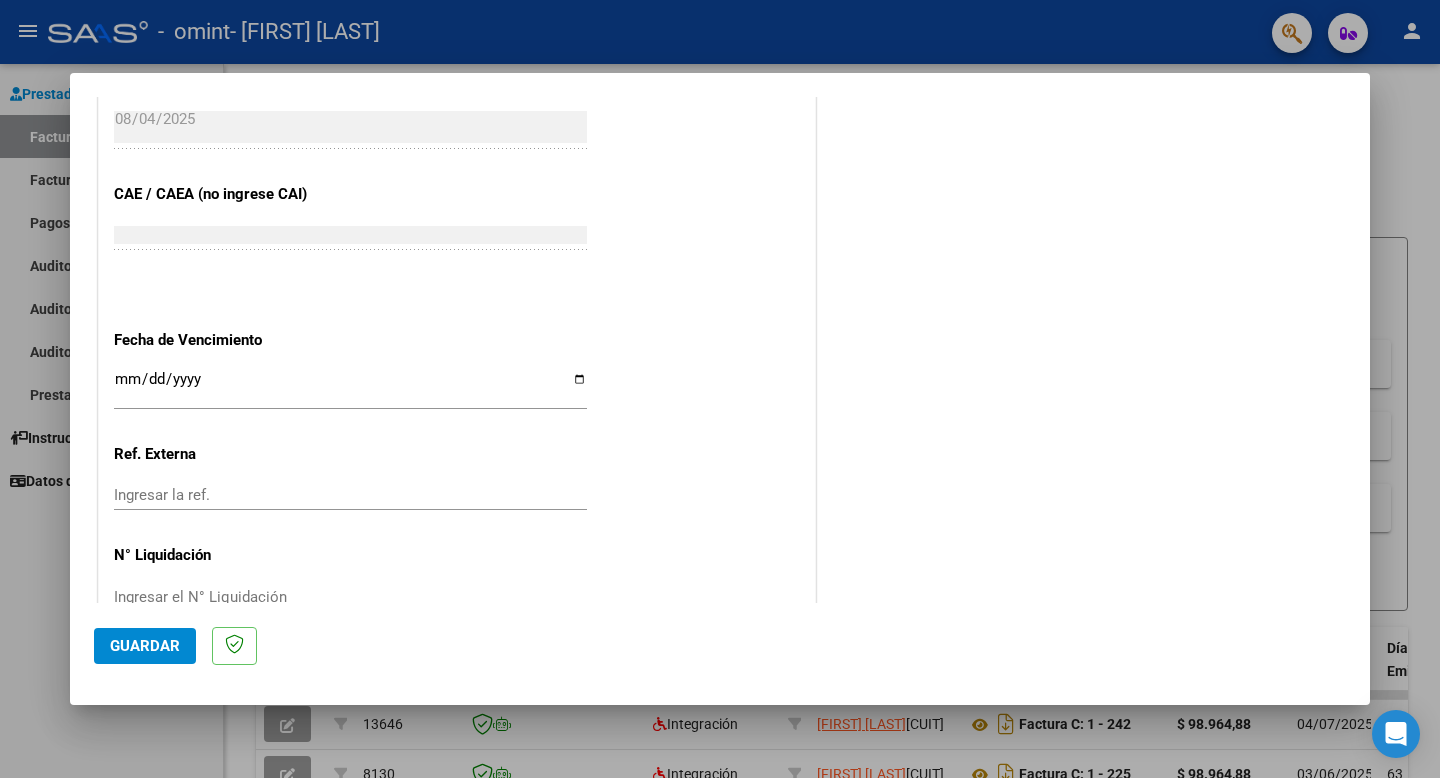 scroll, scrollTop: 1216, scrollLeft: 0, axis: vertical 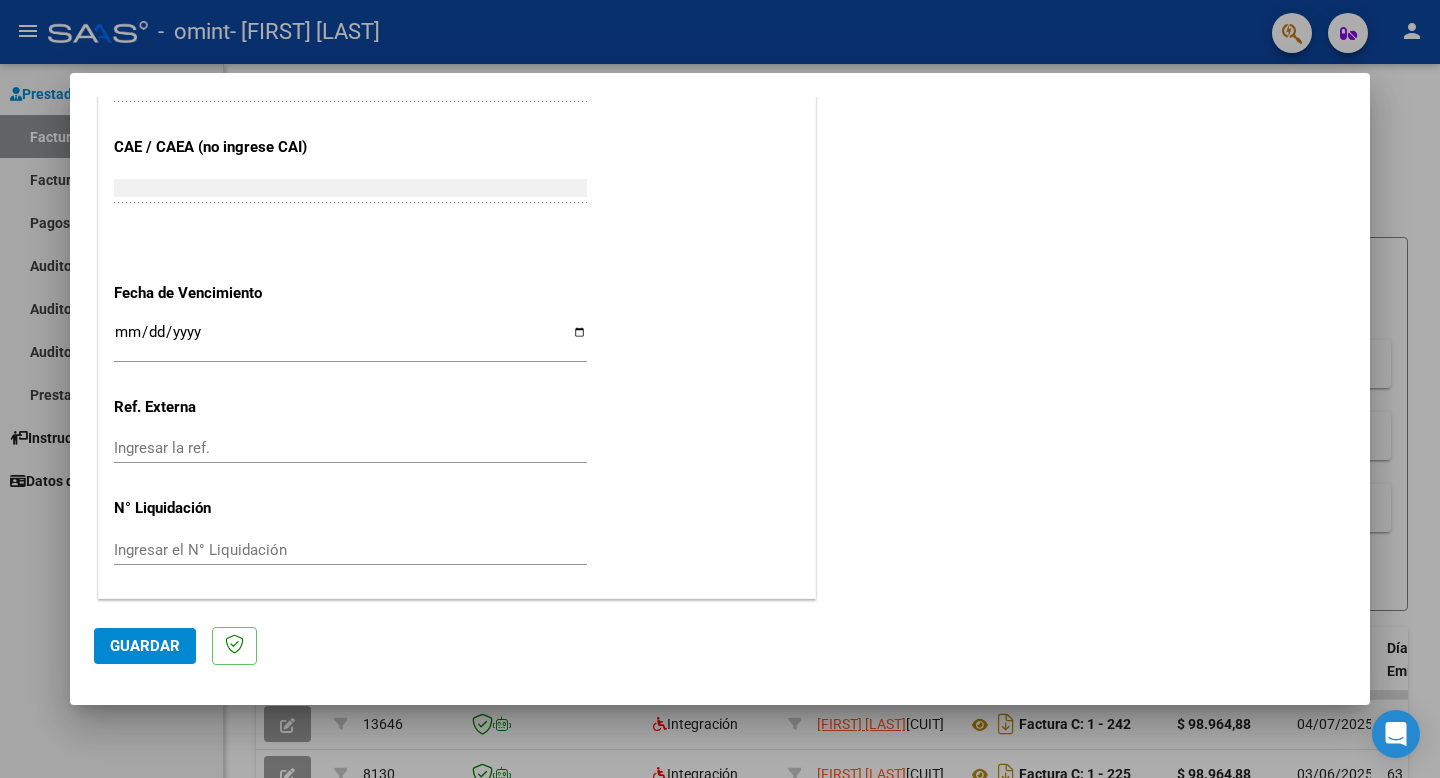 click on "Guardar" 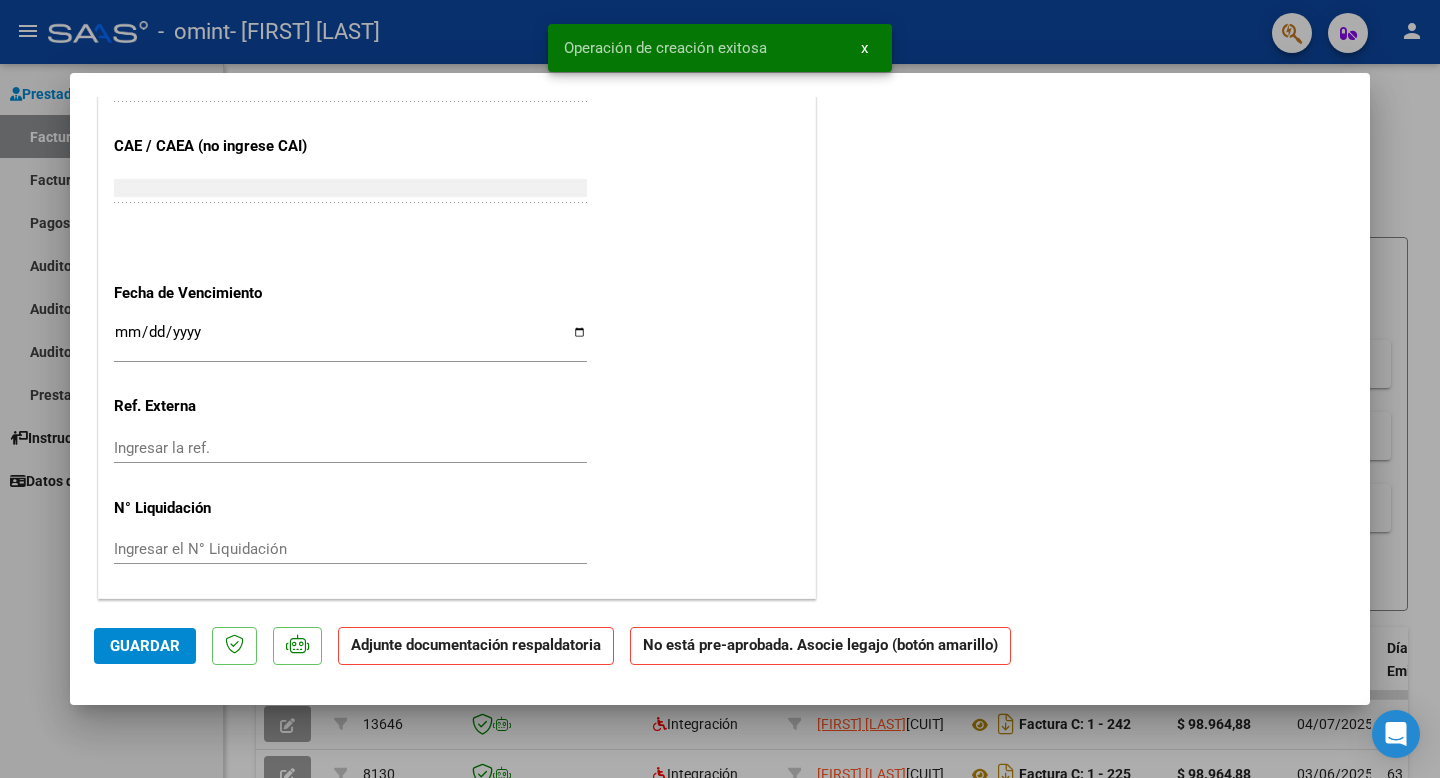 scroll, scrollTop: 0, scrollLeft: 0, axis: both 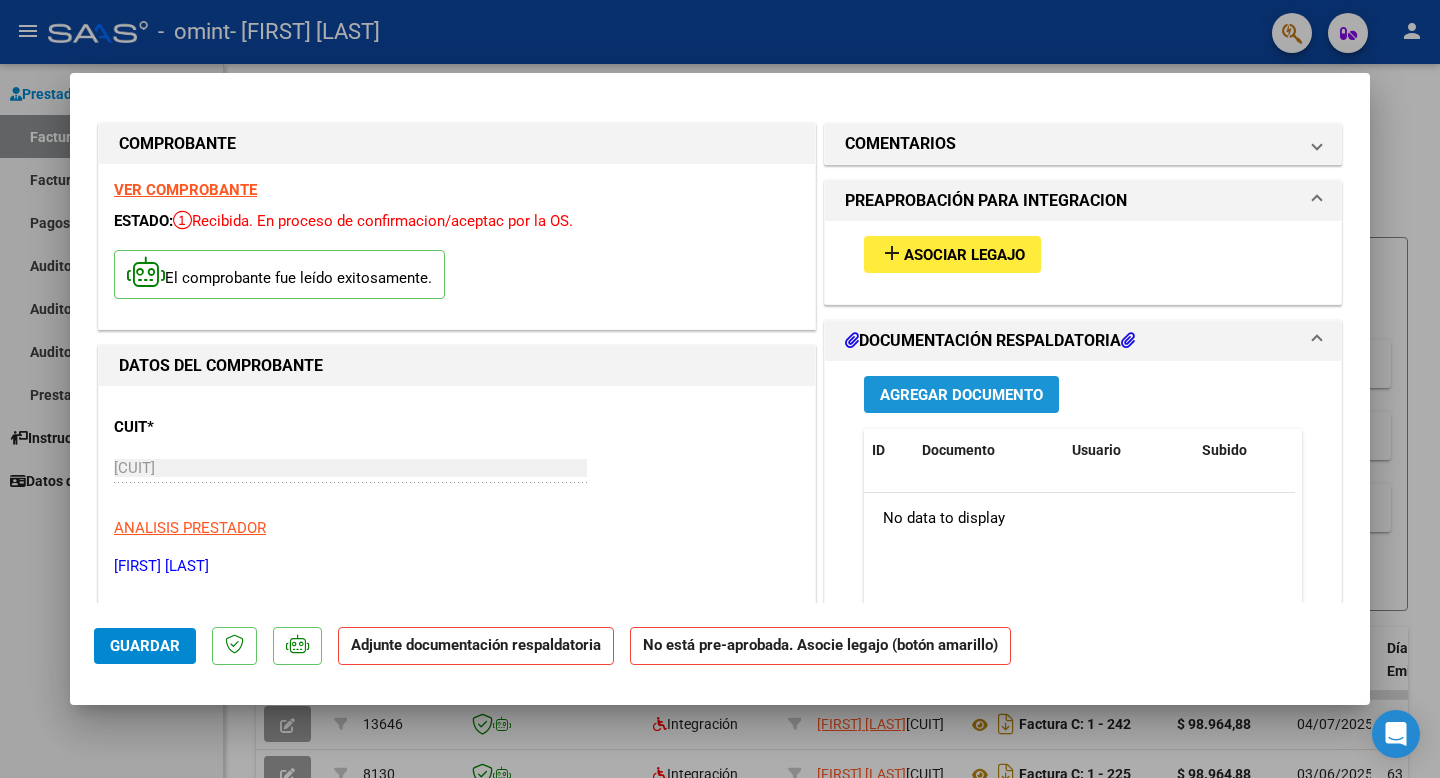 click on "Agregar Documento" at bounding box center (961, 395) 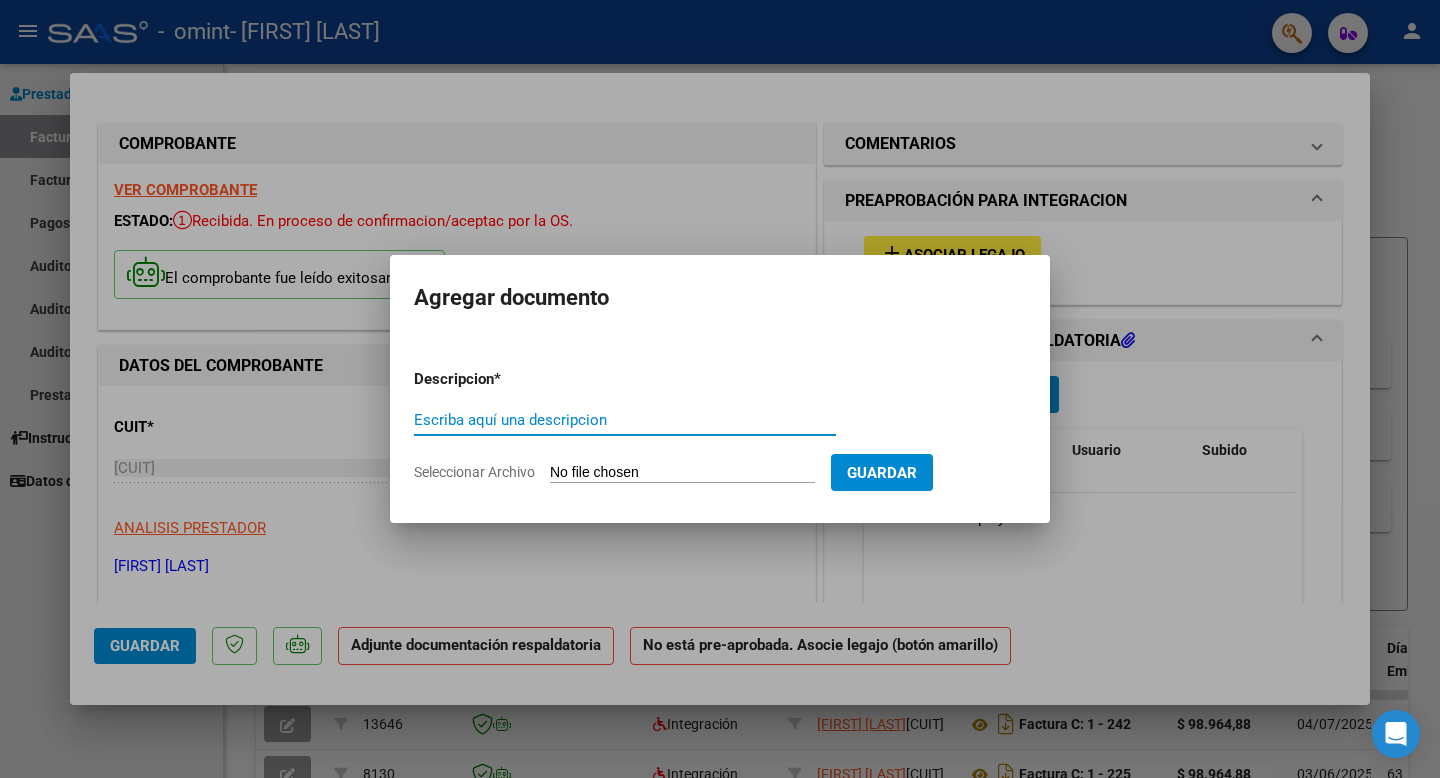 click on "Seleccionar Archivo" at bounding box center [682, 473] 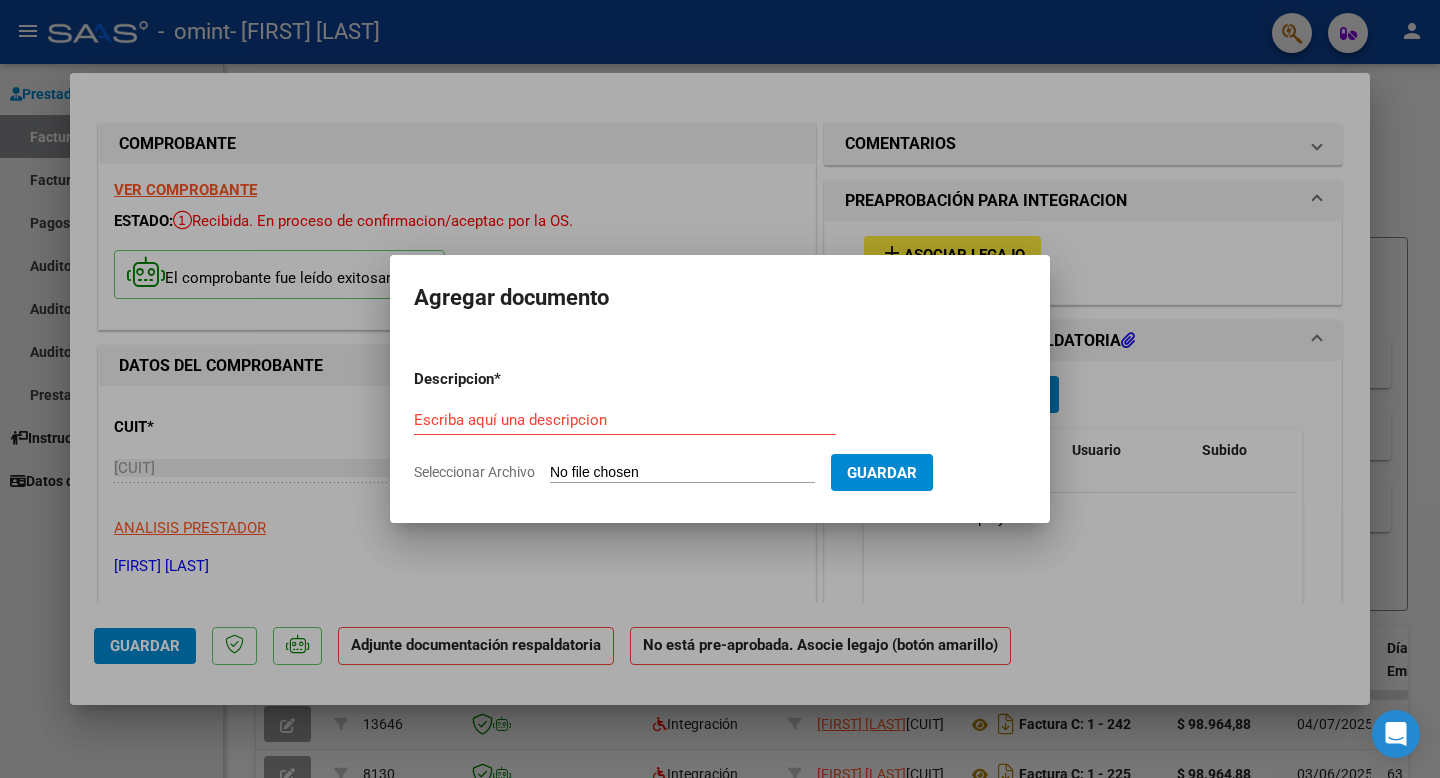 click on "Agregar documento" at bounding box center [720, 298] 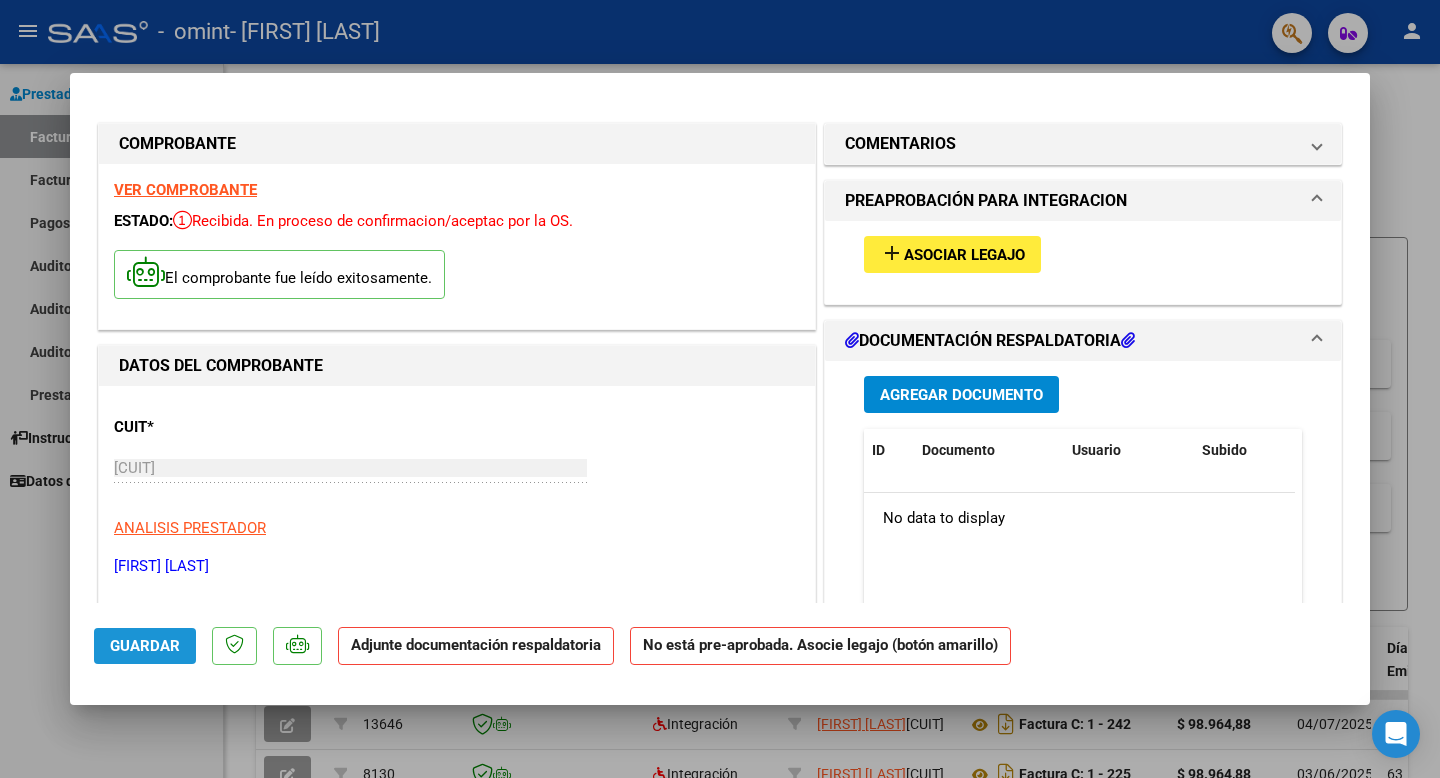 click on "Guardar" 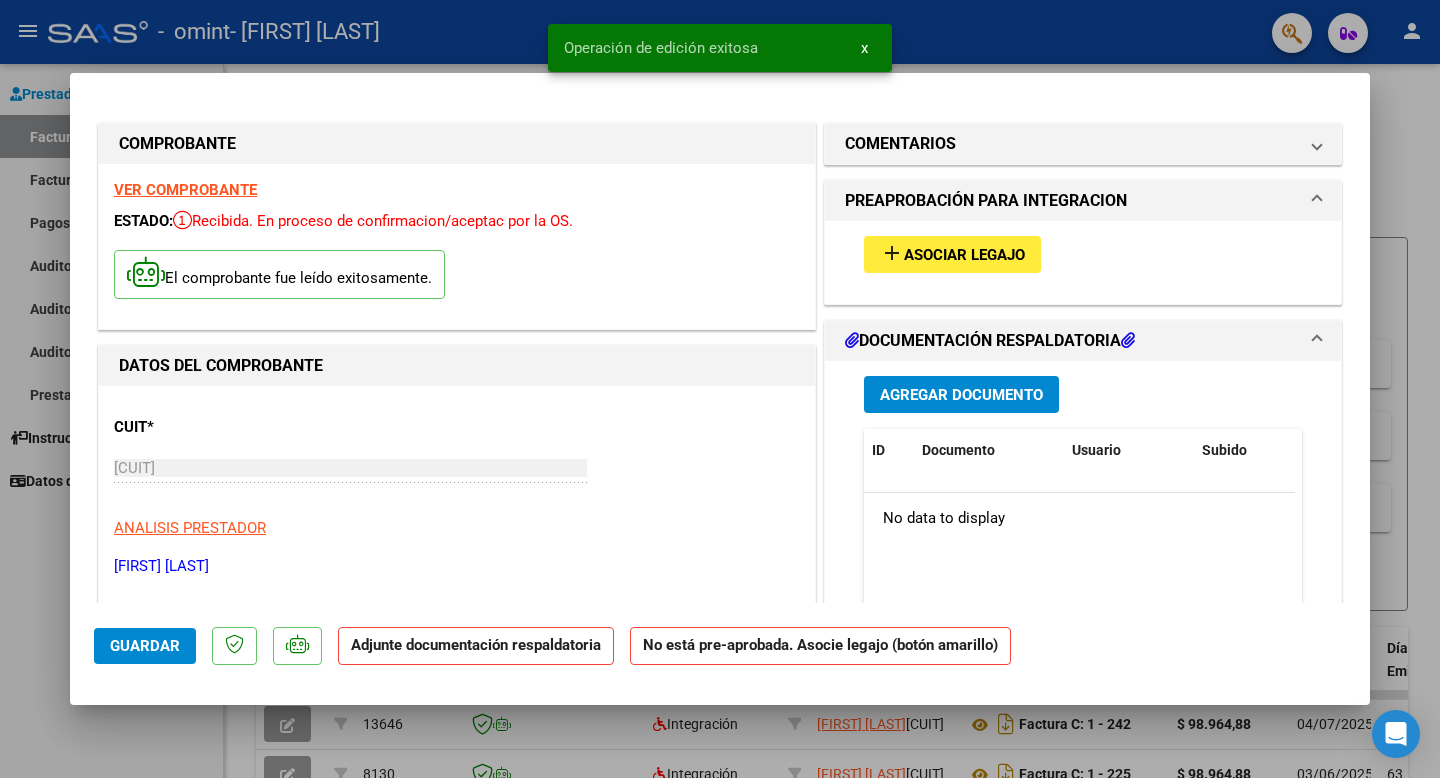 click at bounding box center (720, 389) 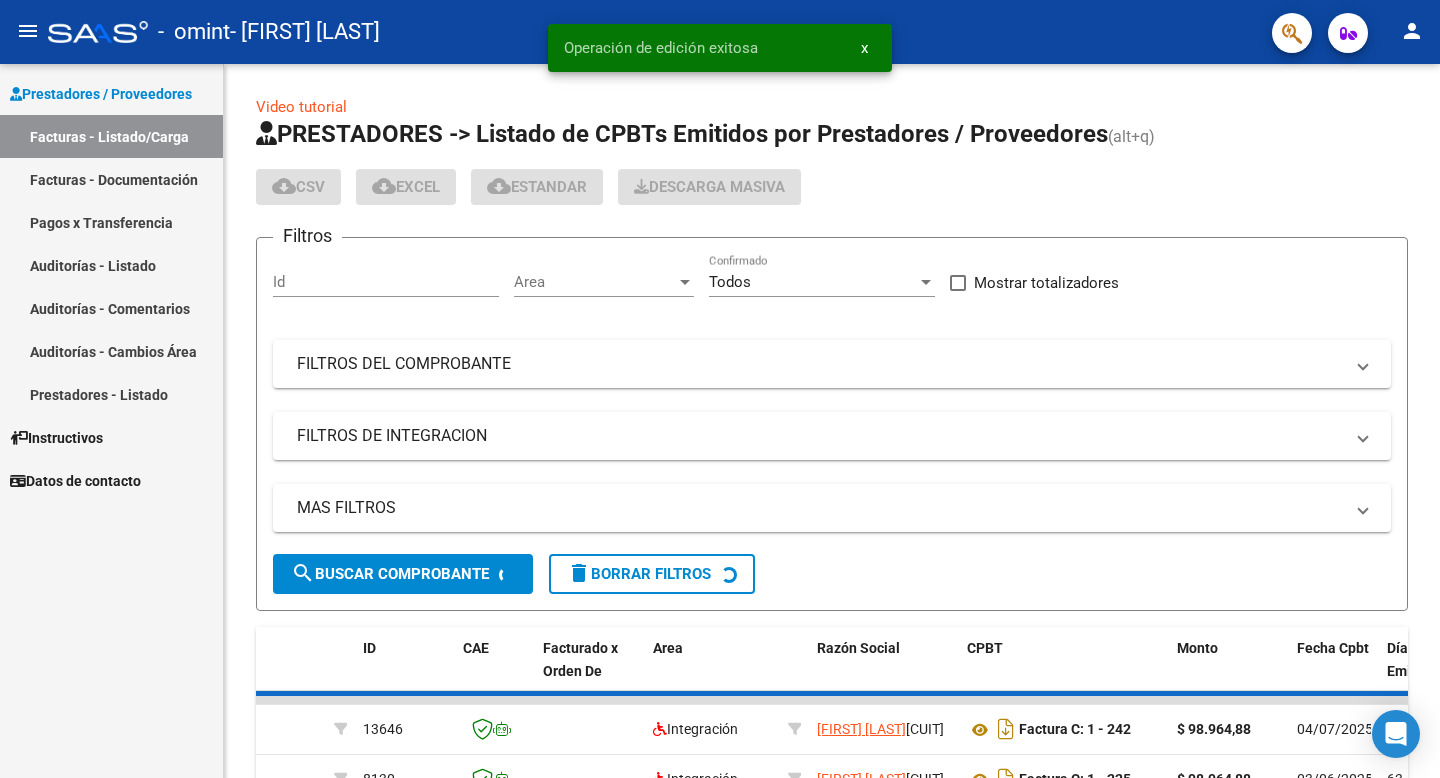 click on "Facturas - Documentación" at bounding box center (111, 179) 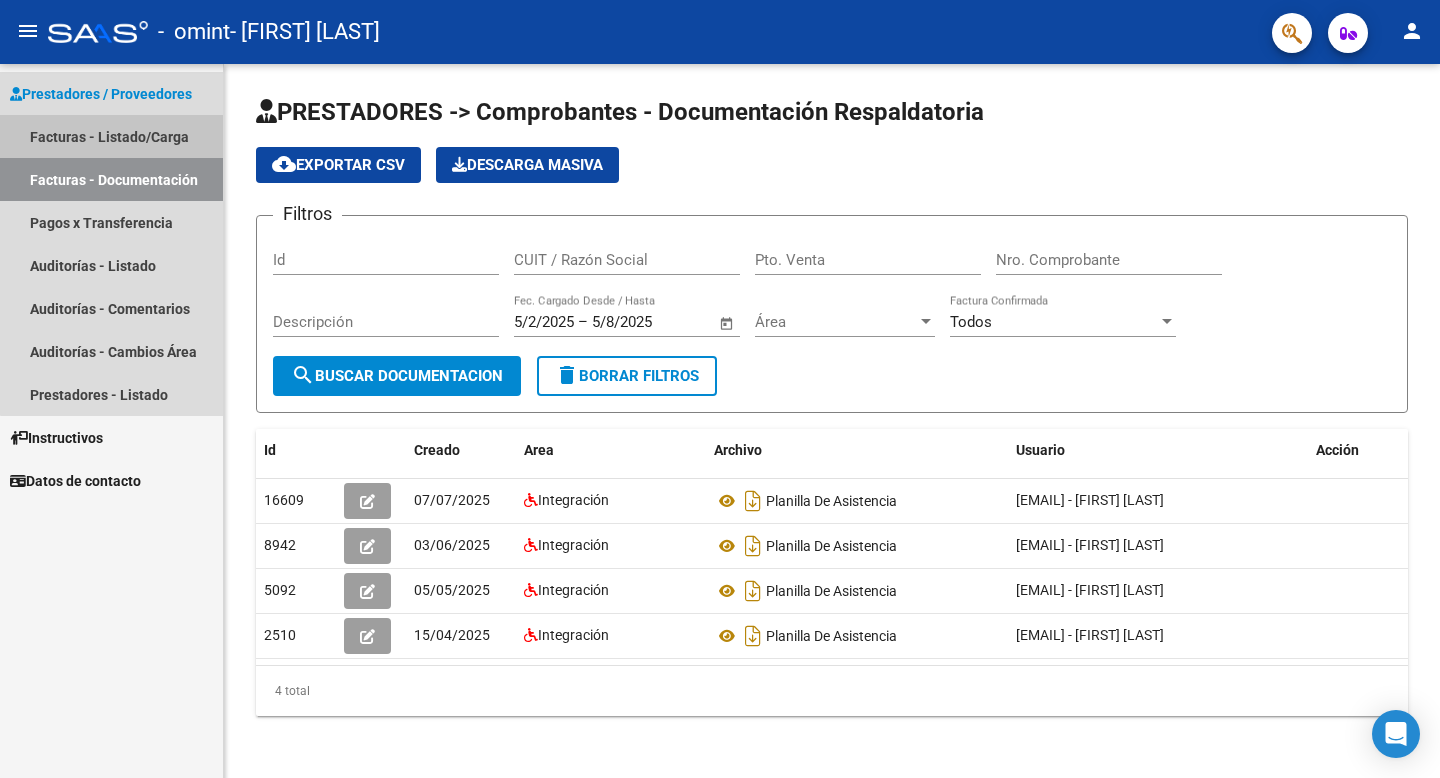 click on "Facturas - Listado/Carga" at bounding box center [111, 136] 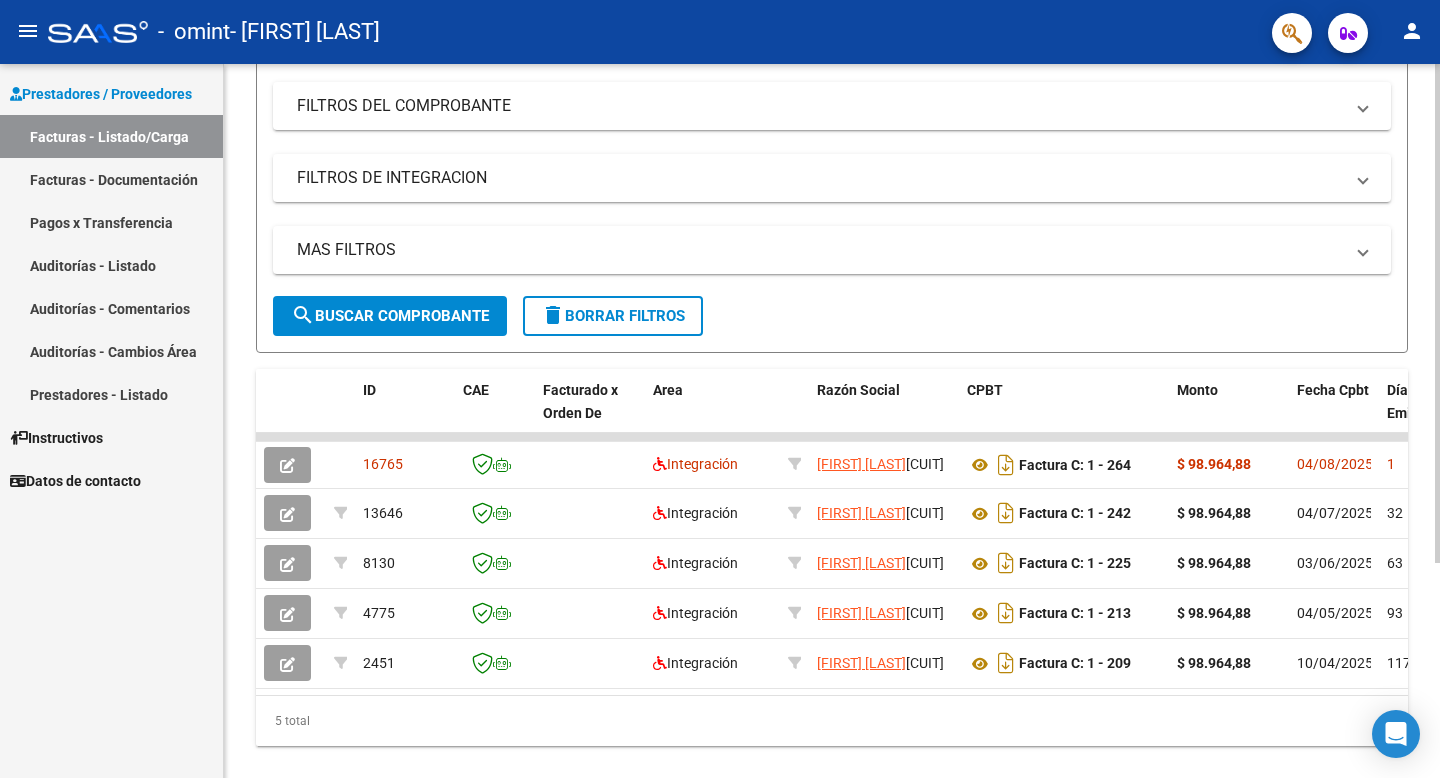 scroll, scrollTop: 308, scrollLeft: 0, axis: vertical 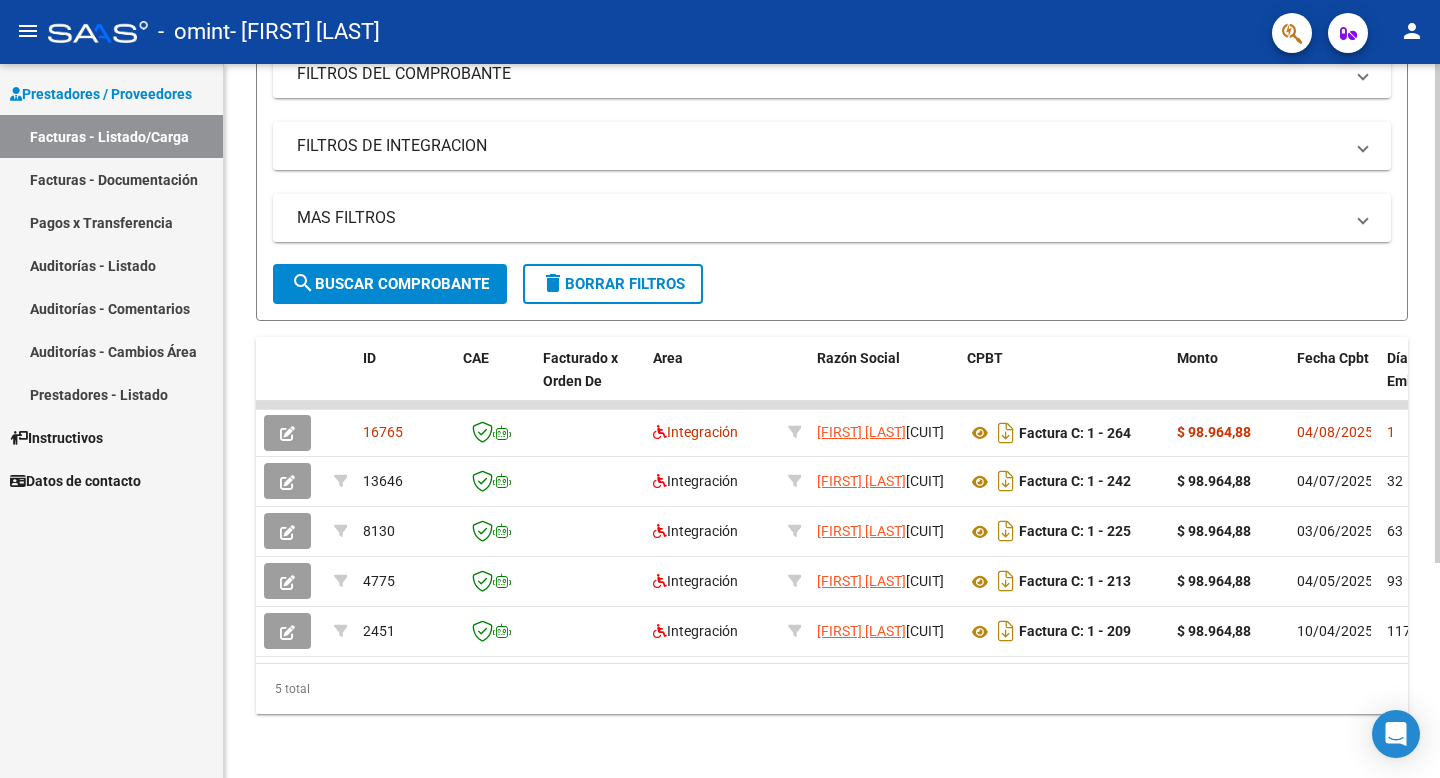 click on "Video tutorial   PRESTADORES -> Listado de CPBTs Emitidos por Prestadores / Proveedores (alt+q)   Cargar Comprobante
cloud_download  CSV  cloud_download  EXCEL  cloud_download  Estandar   Descarga Masiva
Filtros Id Area Area Todos Confirmado   Mostrar totalizadores   FILTROS DEL COMPROBANTE  Comprobante Tipo Comprobante Tipo Start date – End date Fec. Comprobante Desde / Hasta Días Emisión Desde(cant. días) Días Emisión Hasta(cant. días) CUIT / Razón Social Pto. Venta Nro. Comprobante Código SSS CAE Válido CAE Válido Todos Cargado Módulo Hosp. Todos Tiene facturacion Apócrifa Hospital Refes  FILTROS DE INTEGRACION  Período De Prestación Campos del Archivo de Rendición Devuelto x SSS (dr_envio) Todos Rendido x SSS (dr_envio) Tipo de Registro Tipo de Registro Período Presentación Período Presentación Campos del Legajo Asociado (preaprobación) Afiliado Legajo (cuil/nombre) Todos Solo facturas preaprobadas  MAS FILTROS  Todos Con Doc. Respaldatoria Todos Con Trazabilidad Todos – – 1" 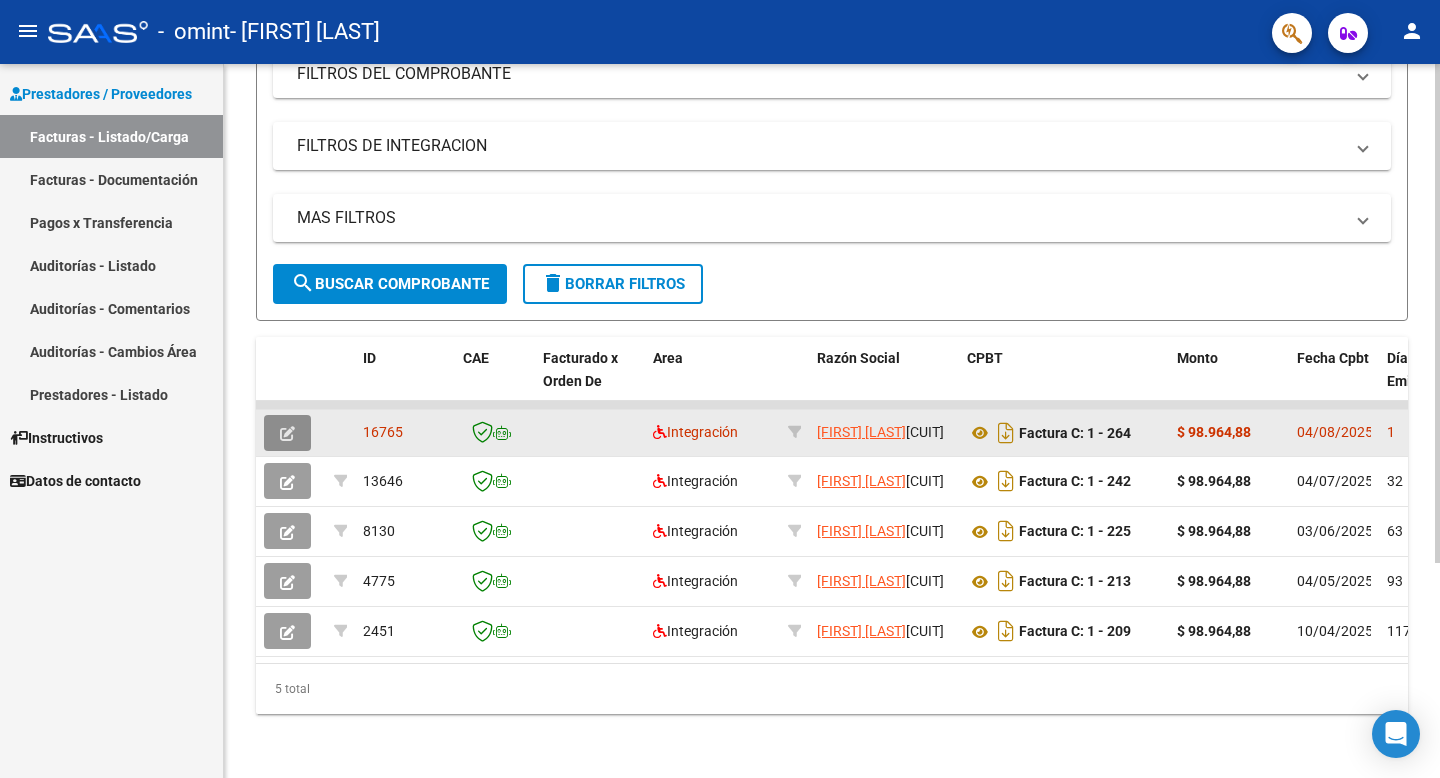 click 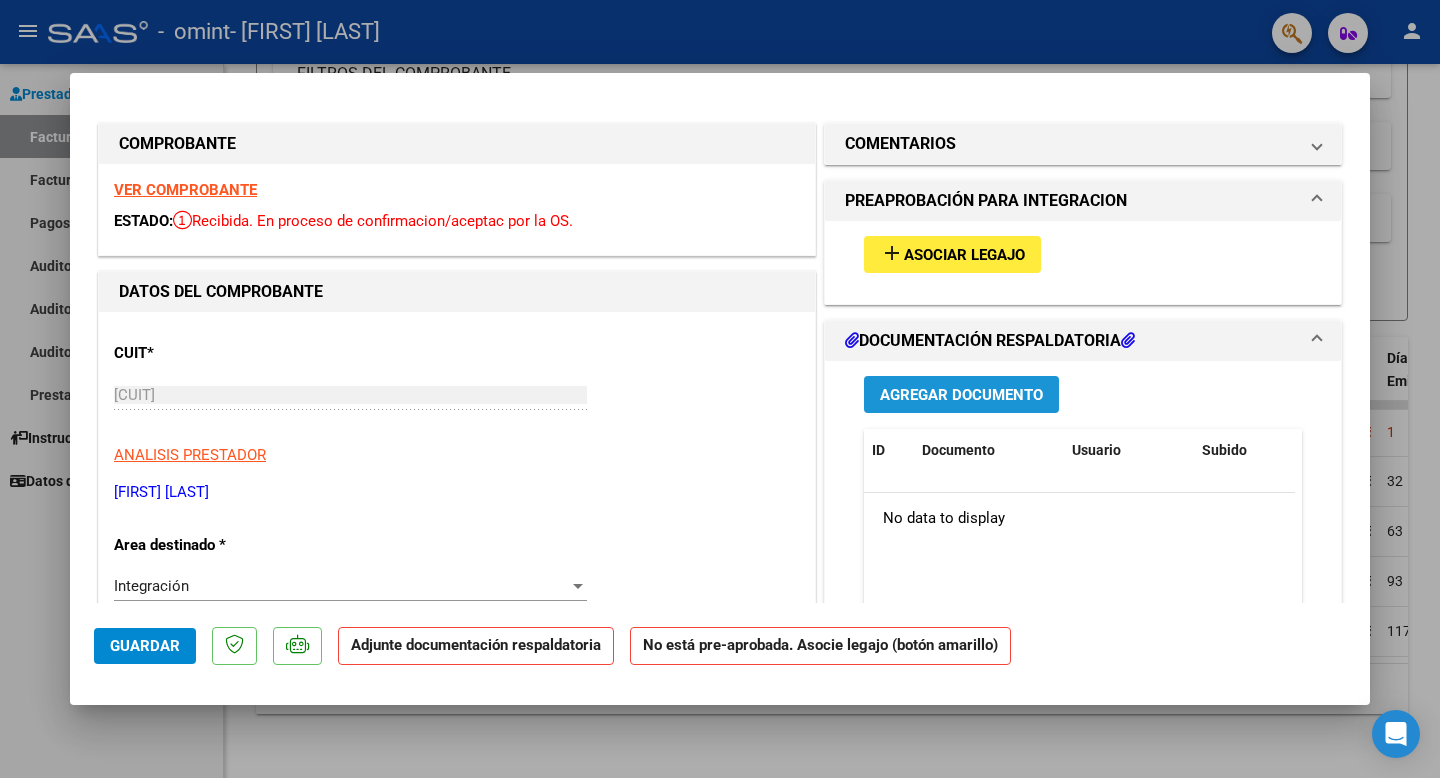 click on "Agregar Documento" at bounding box center (961, 395) 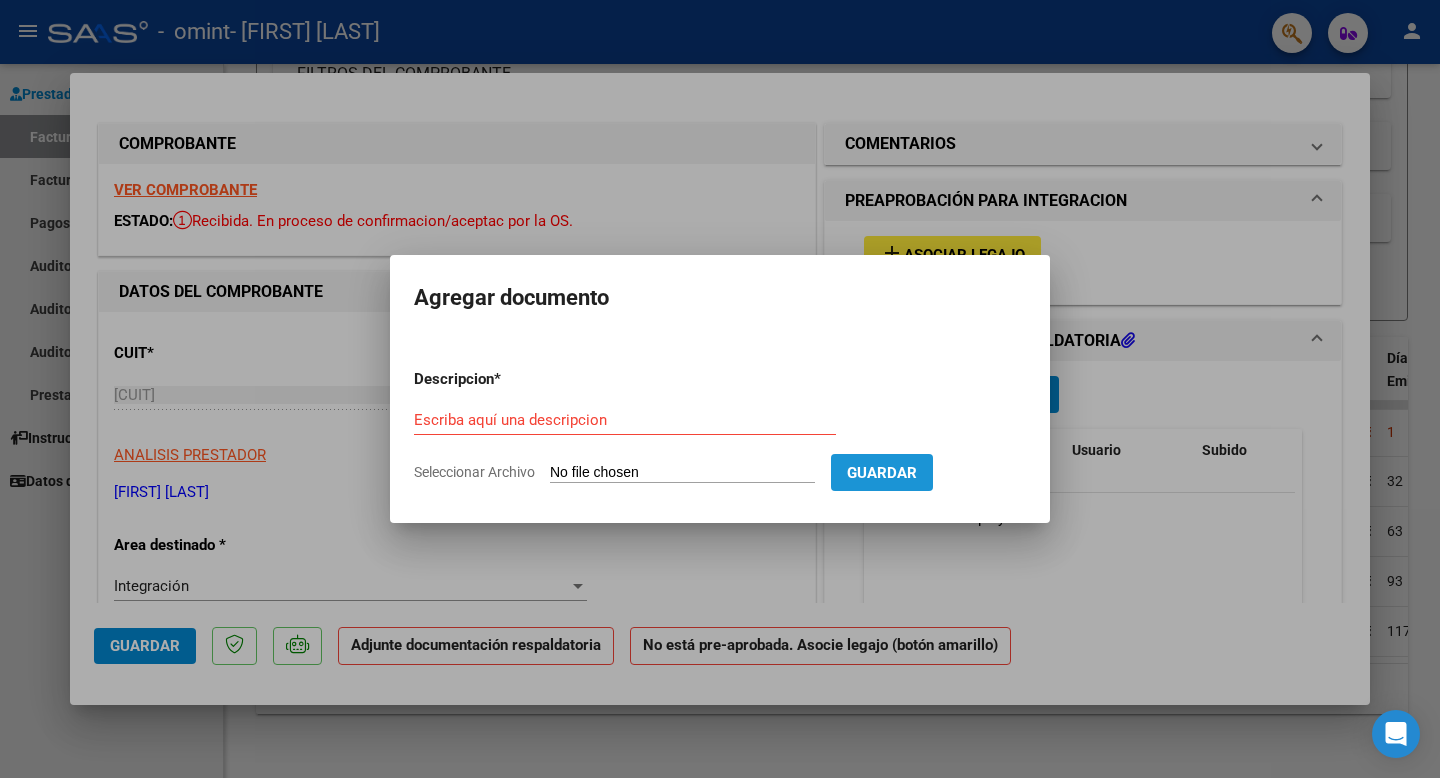 click on "Guardar" at bounding box center (882, 472) 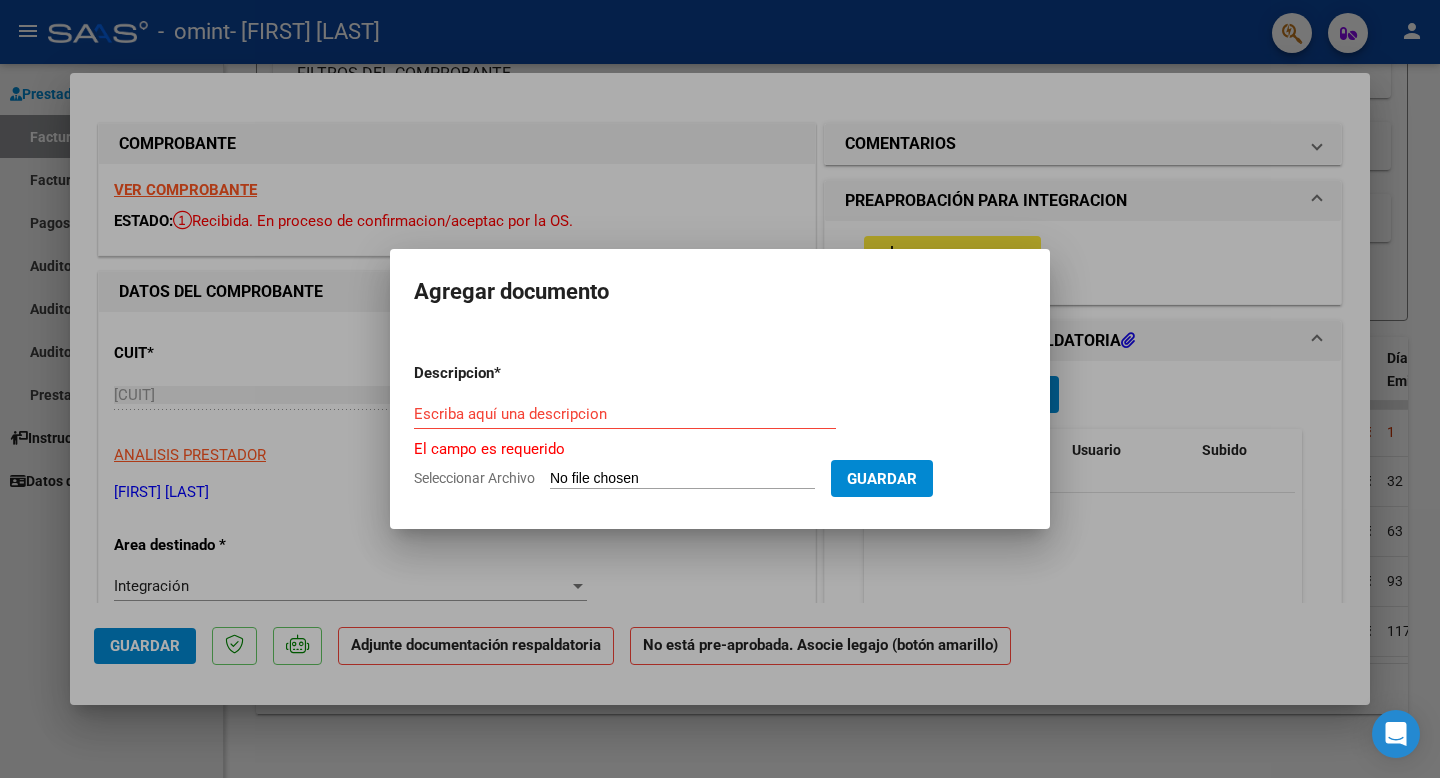 click on "El campo es requerido" at bounding box center (720, 449) 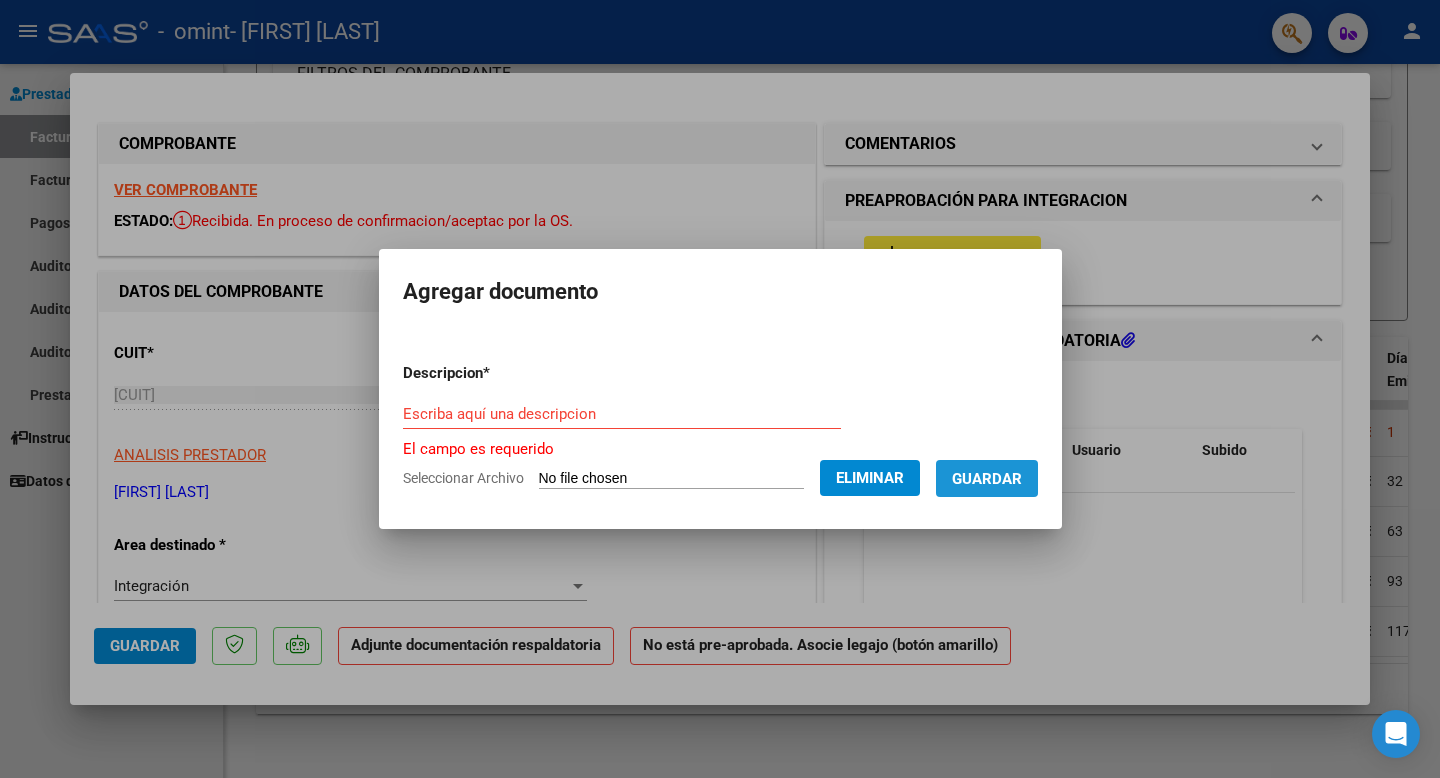 click on "Guardar" at bounding box center [987, 479] 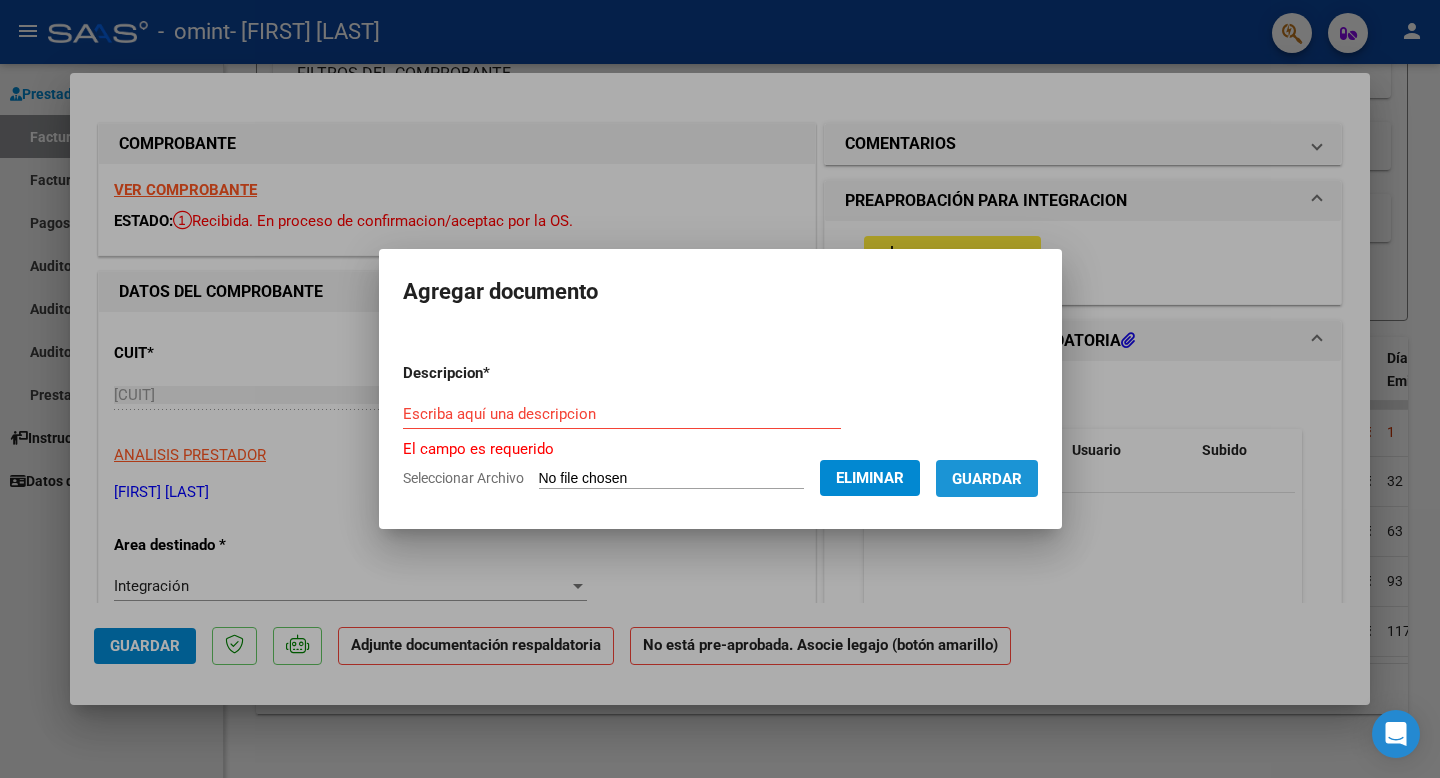 click on "Guardar" at bounding box center [987, 479] 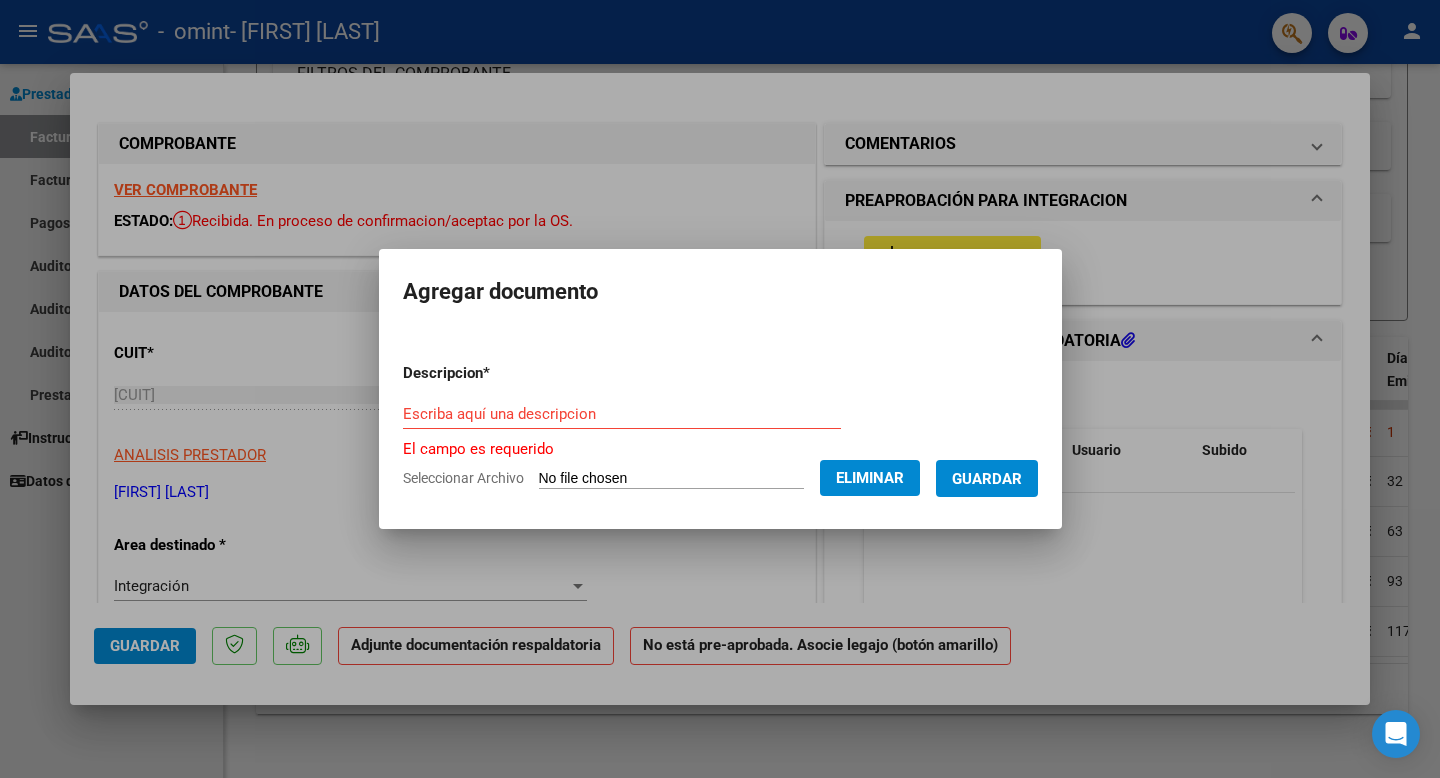 click on "Escriba aquí una descripcion" at bounding box center (622, 414) 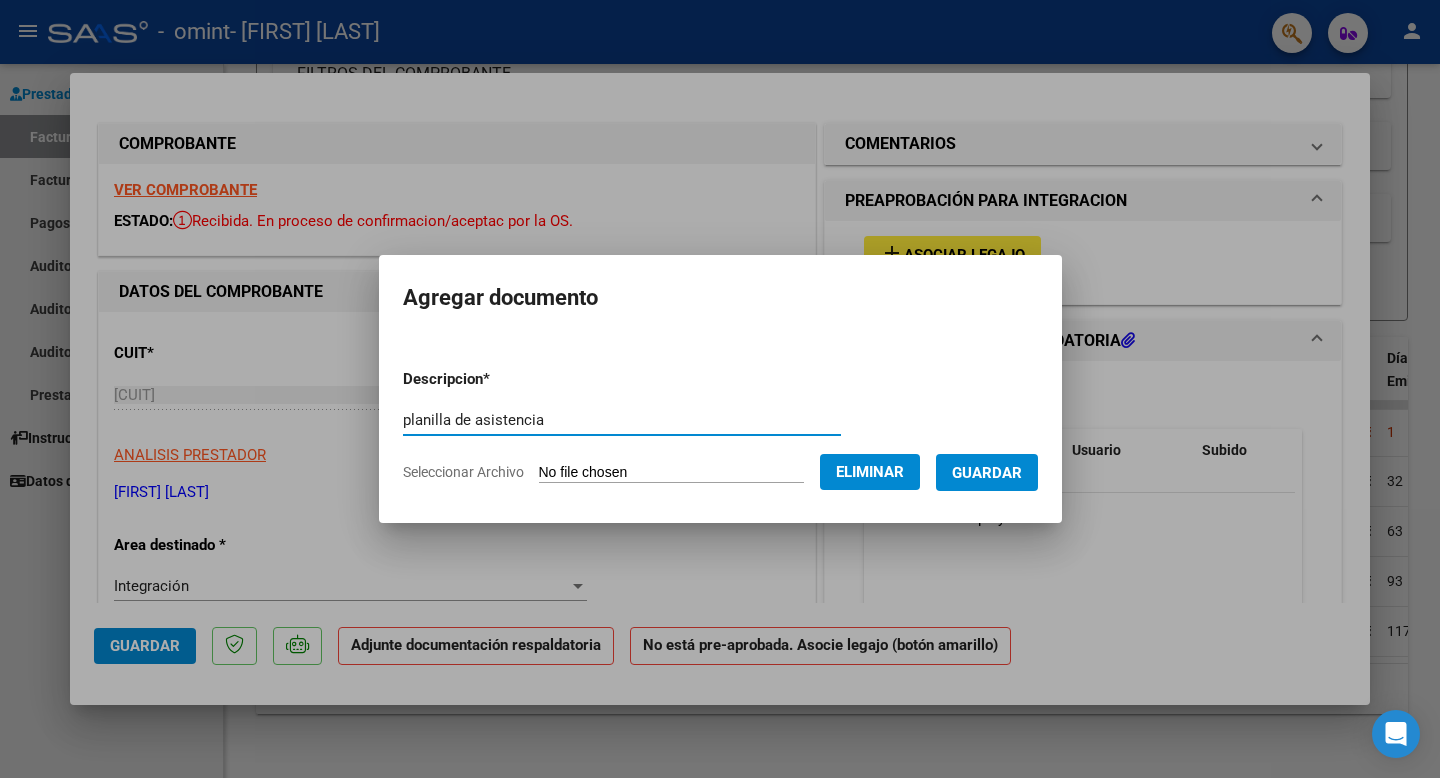 type on "planilla de asistencia" 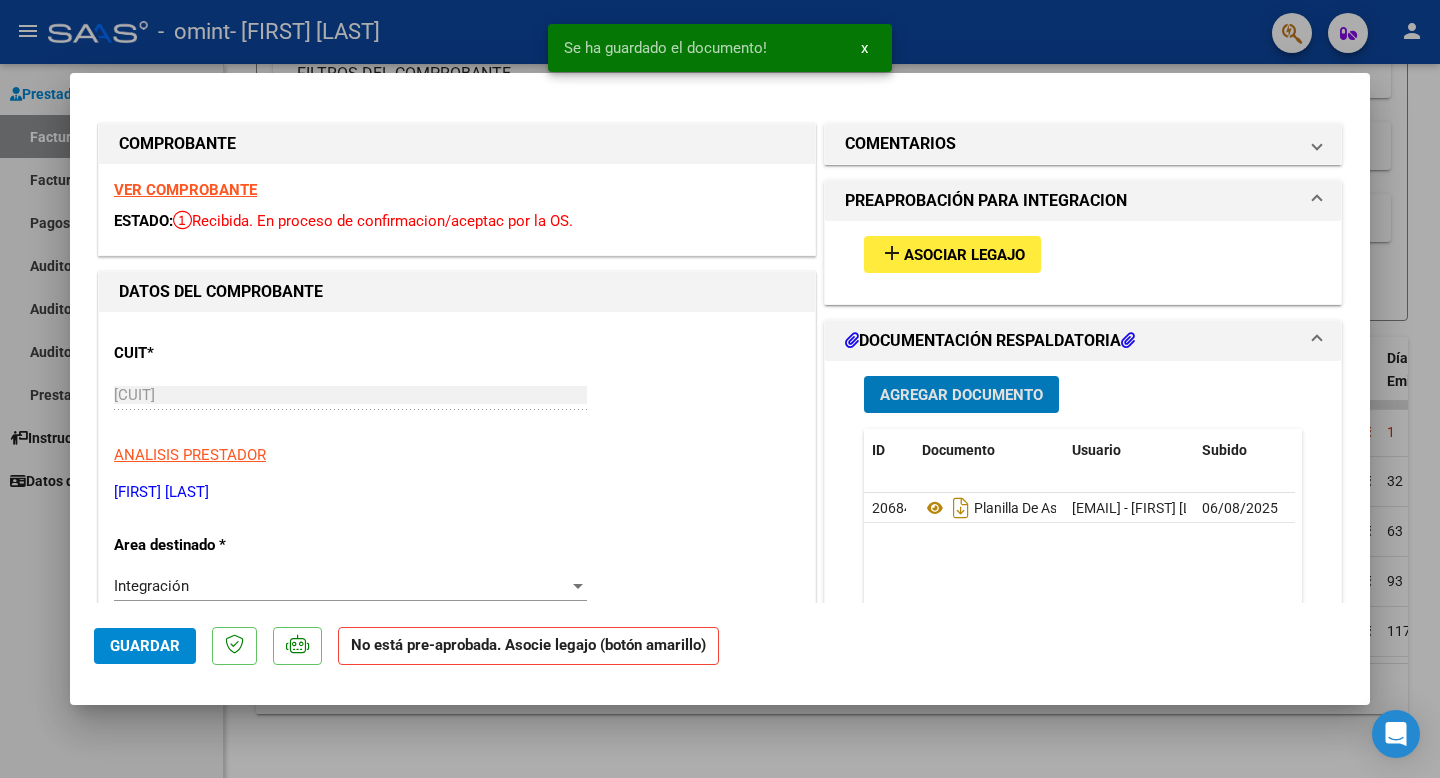 click on "Guardar" 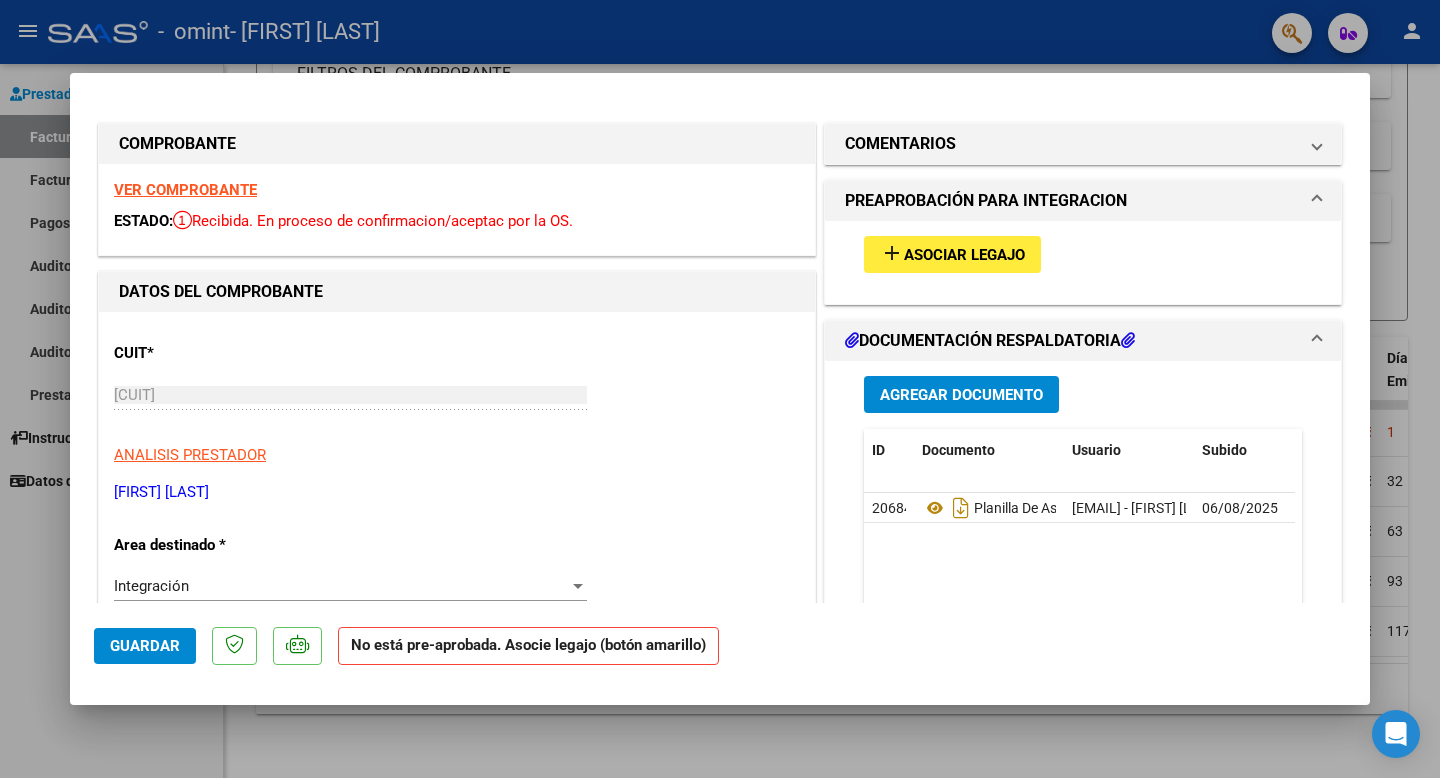 scroll, scrollTop: 1, scrollLeft: 0, axis: vertical 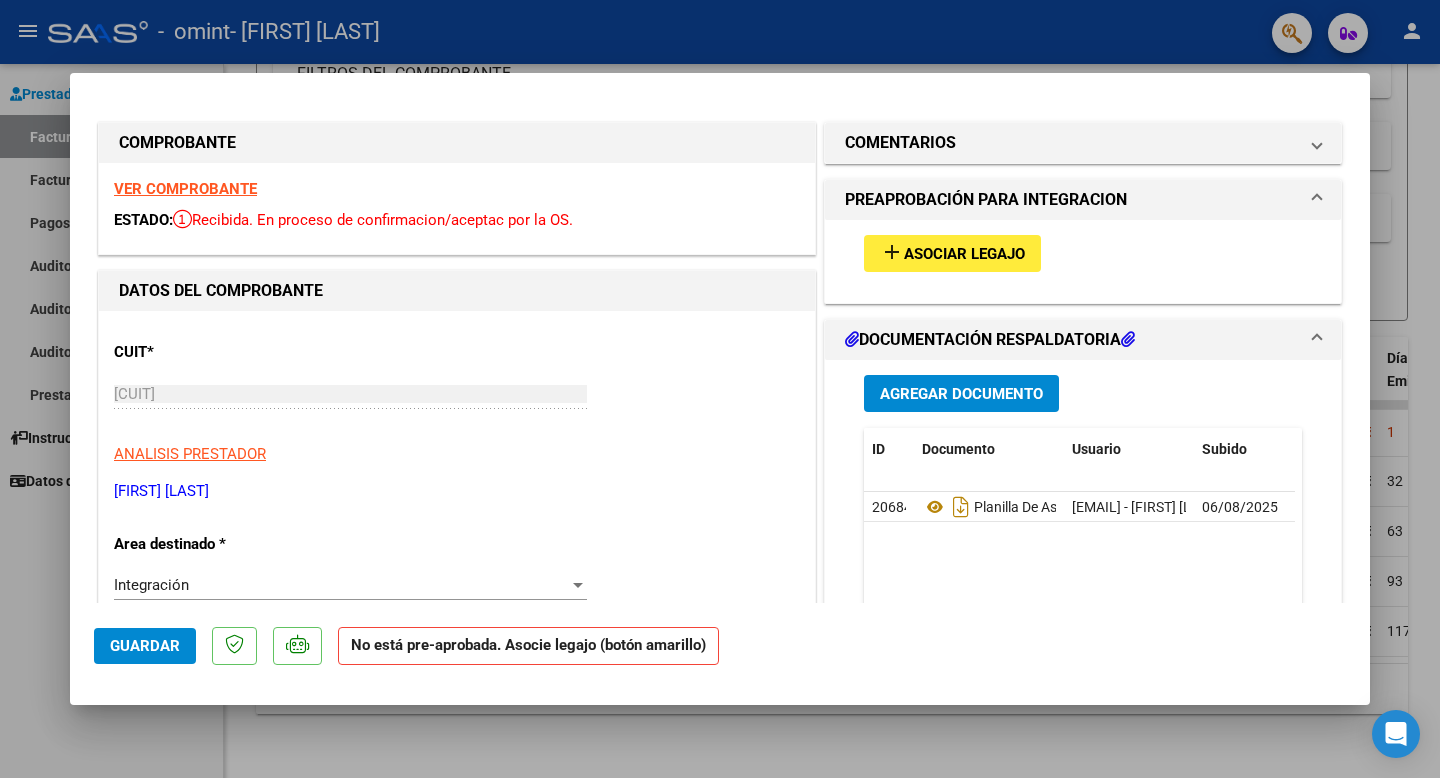 click on "Guardar" 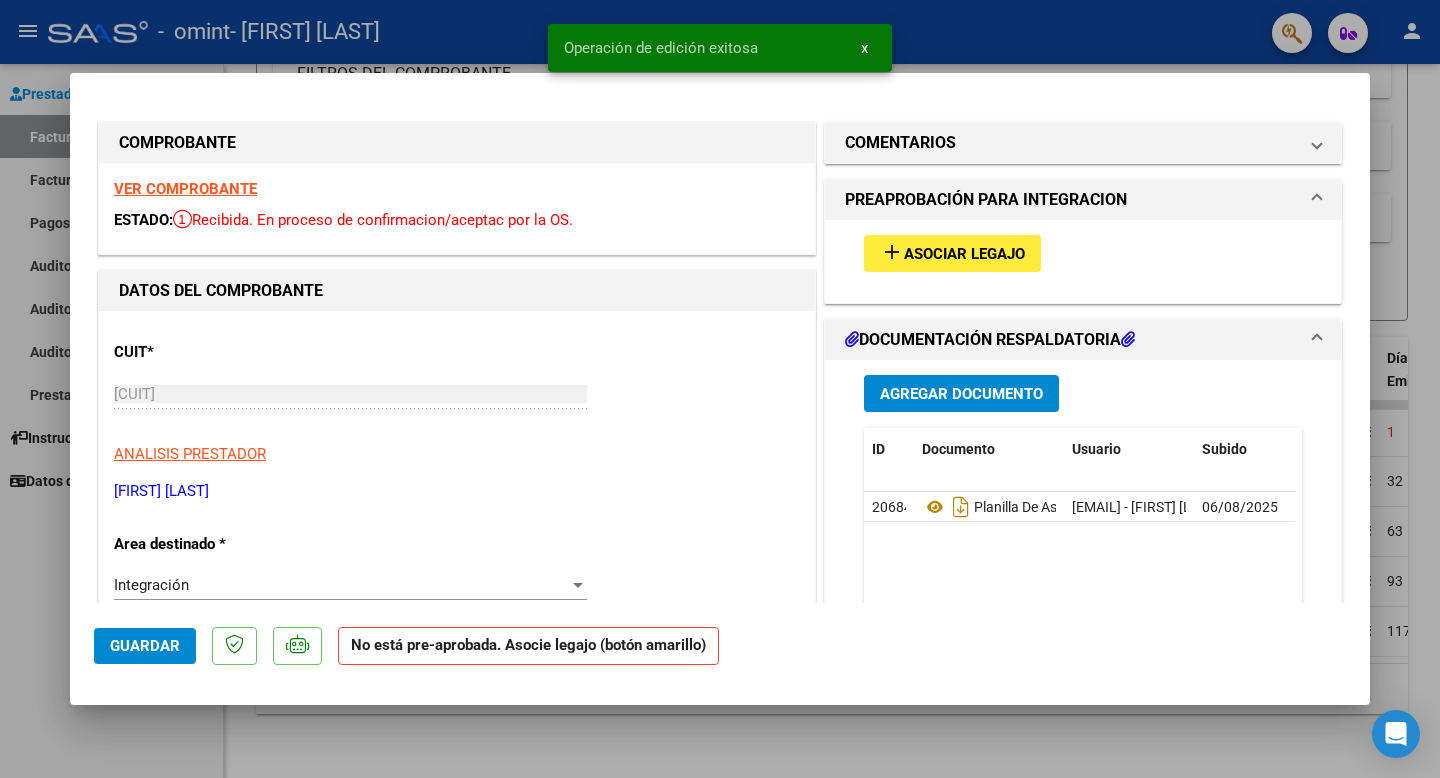 click at bounding box center [720, 389] 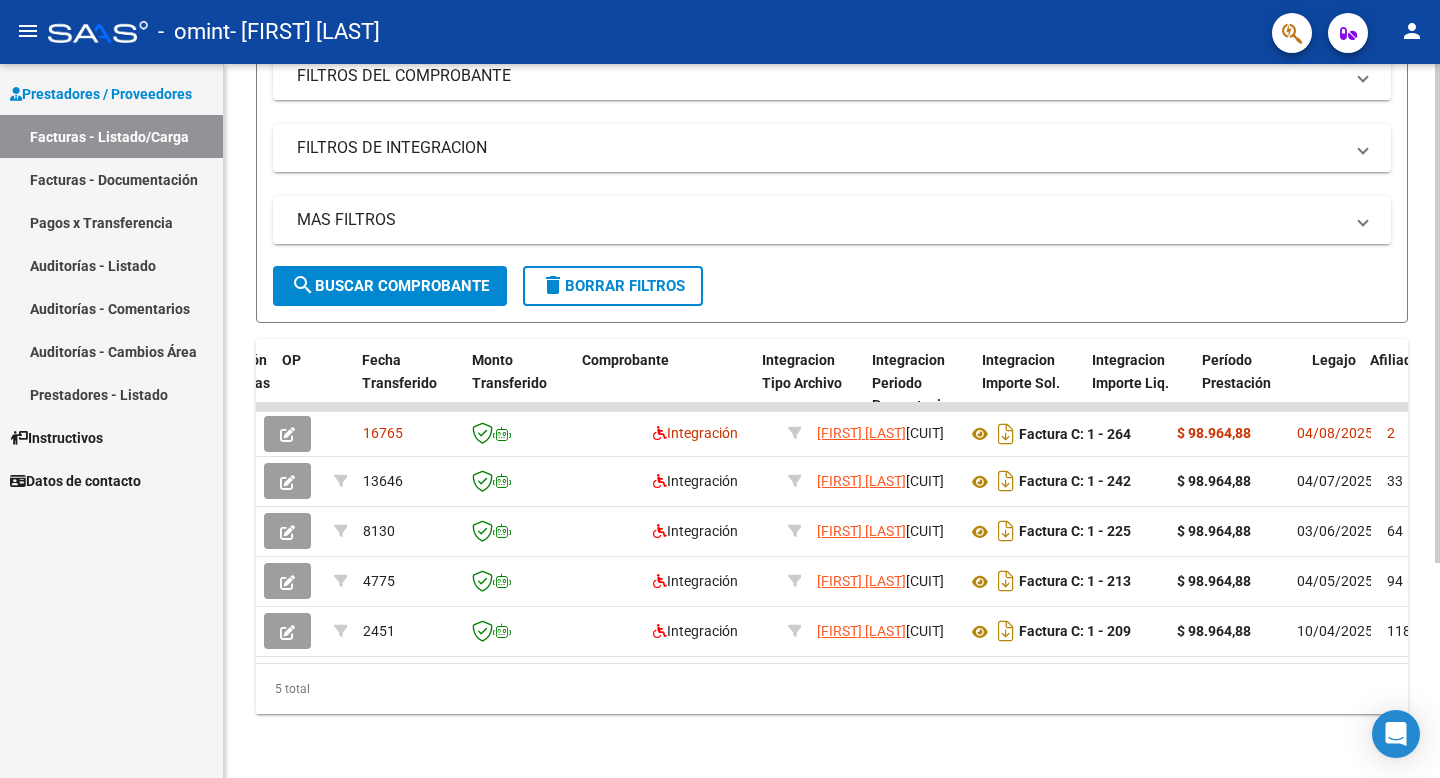 scroll, scrollTop: 0, scrollLeft: 1689, axis: horizontal 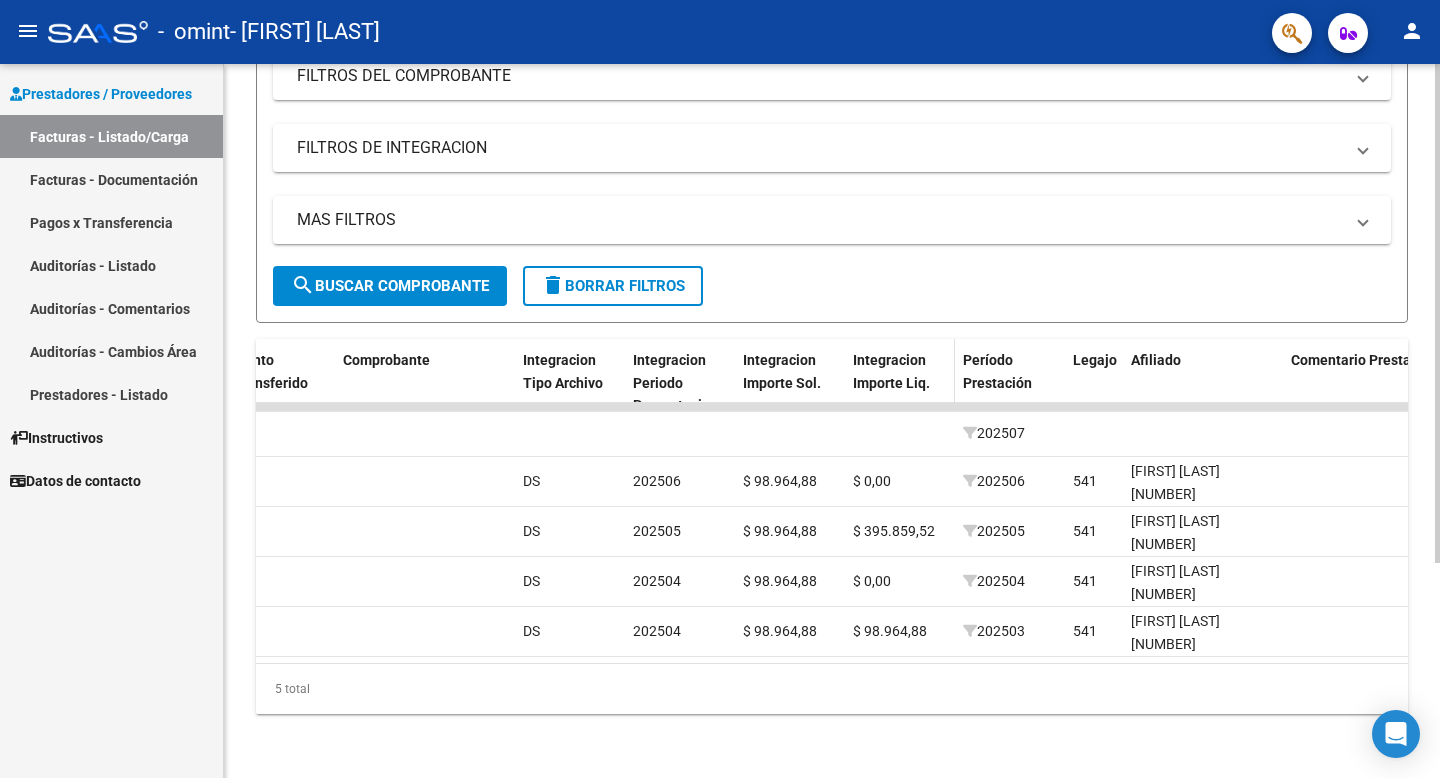 click on "Integracion Importe Liq." 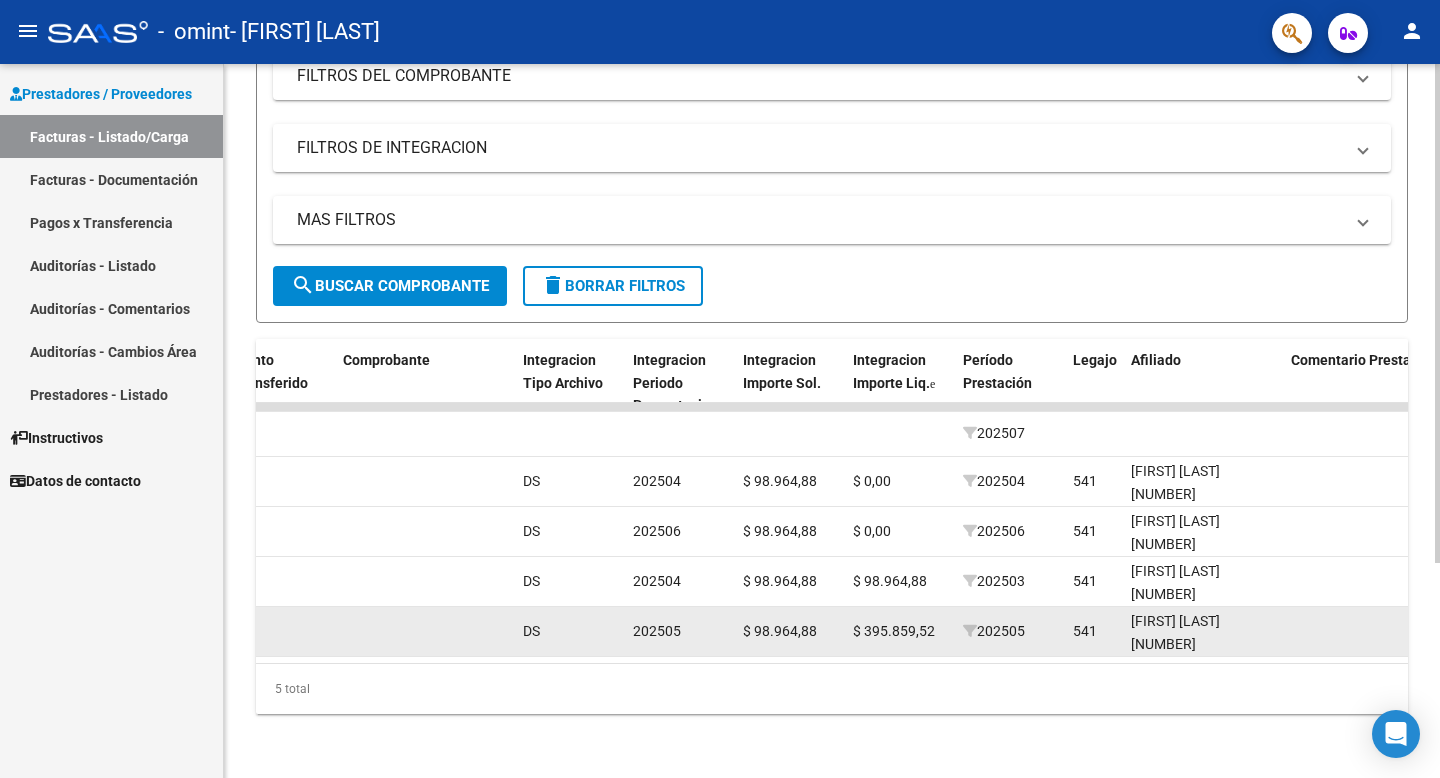 click on "$ 395.859,52" 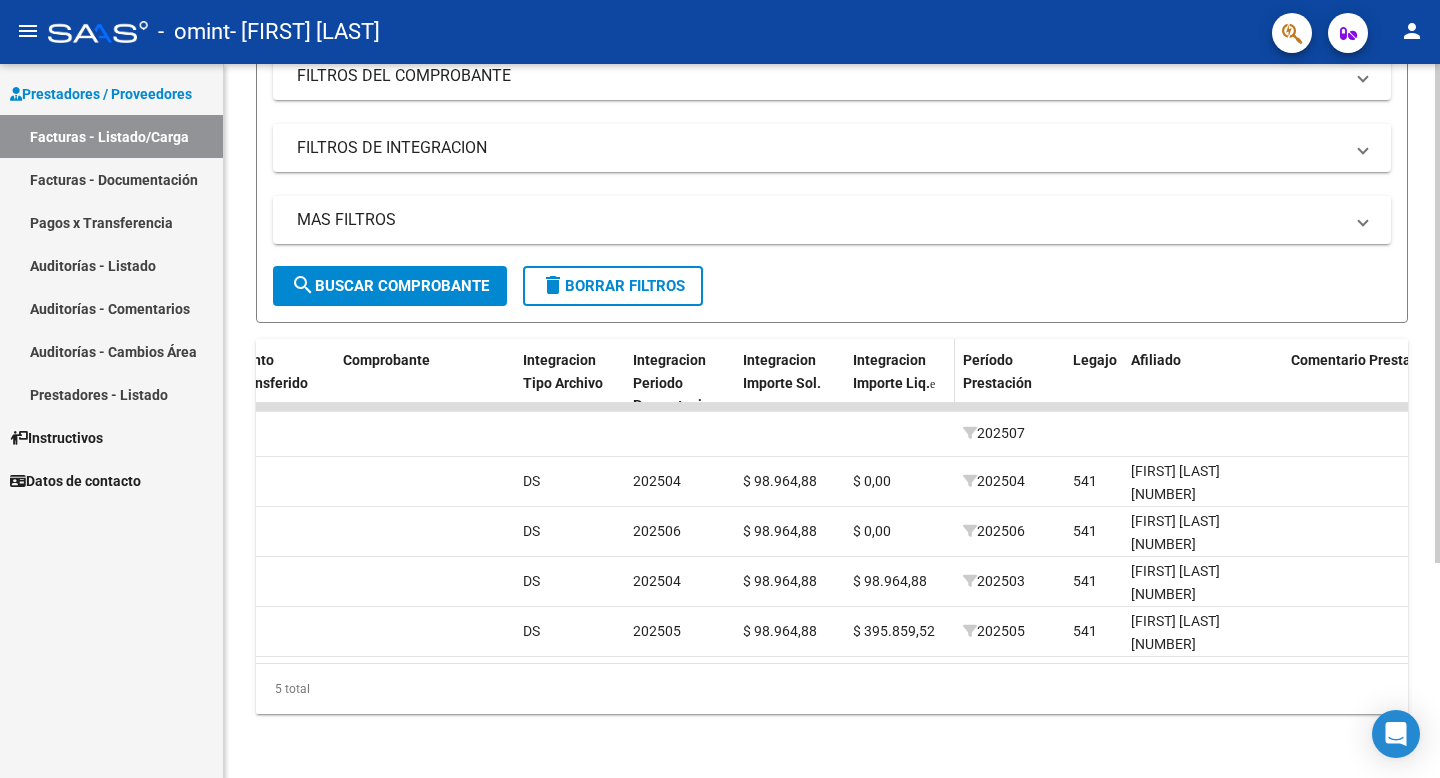 click on "Integracion Importe Liq." 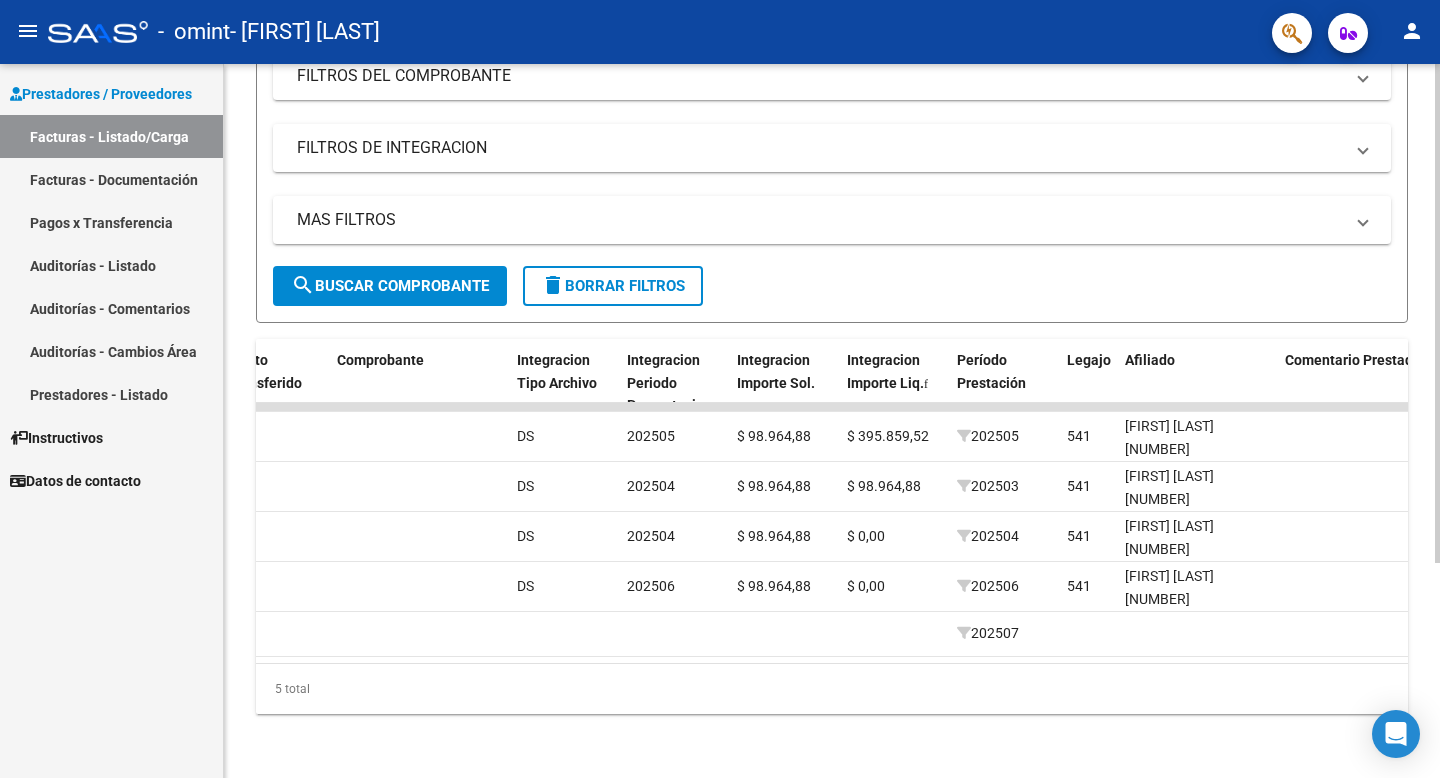 scroll, scrollTop: 0, scrollLeft: 1913, axis: horizontal 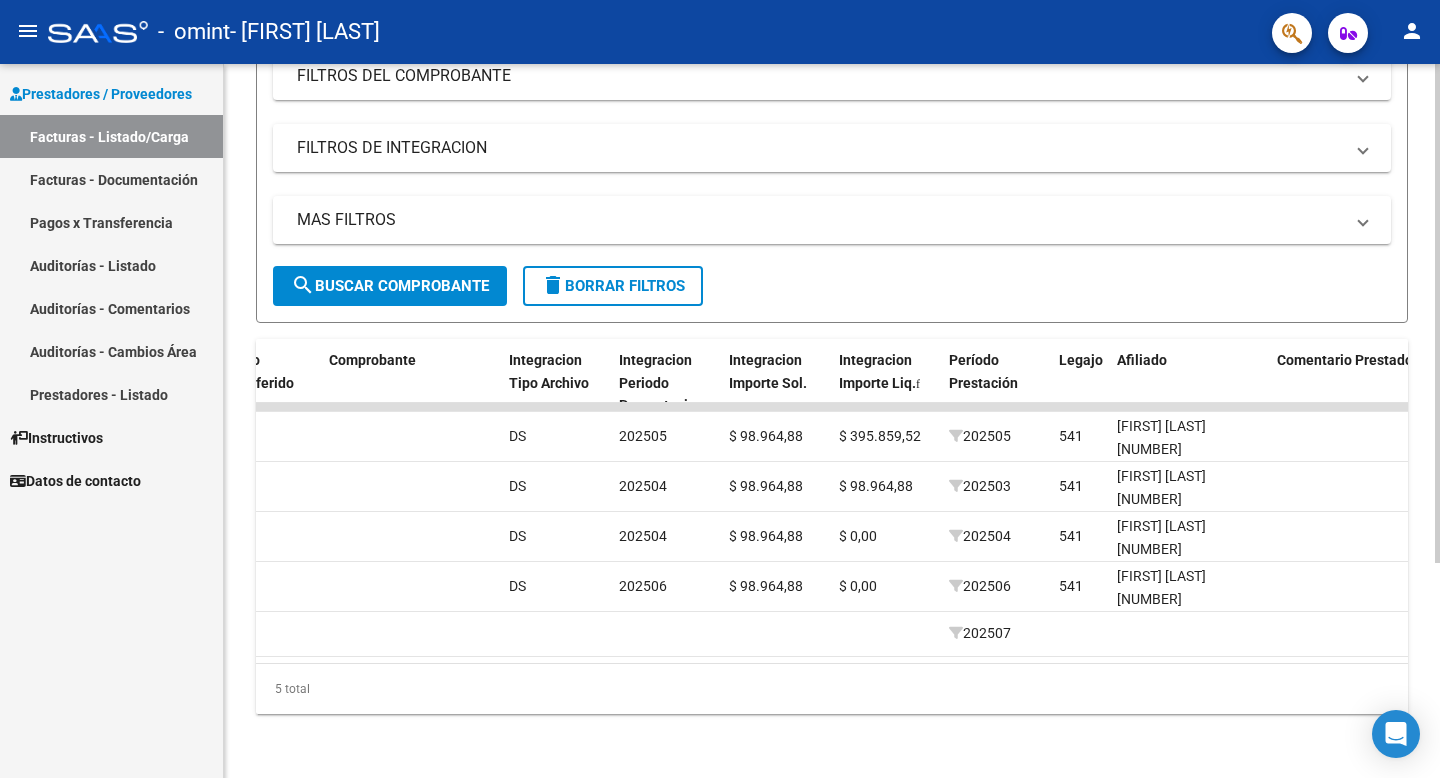 click 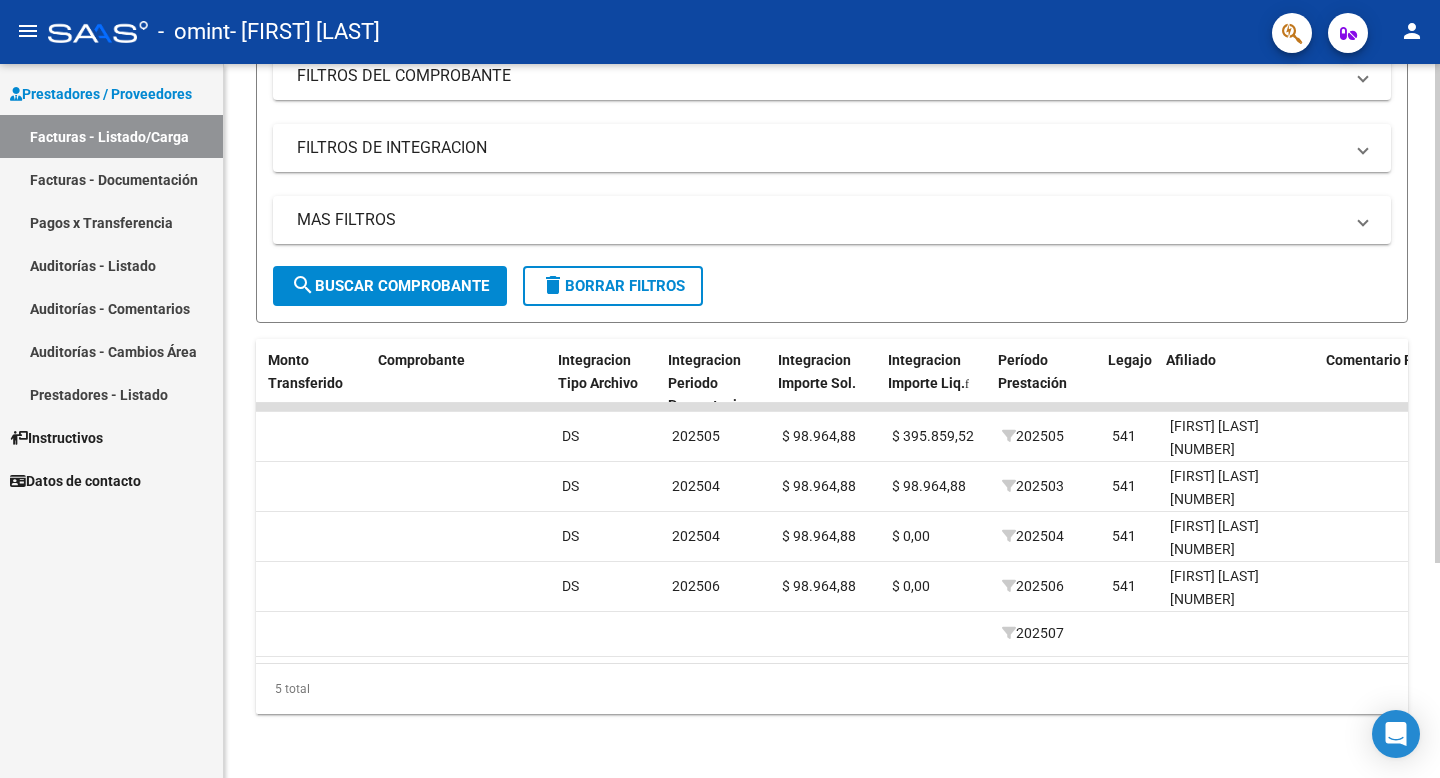 scroll, scrollTop: 0, scrollLeft: 1864, axis: horizontal 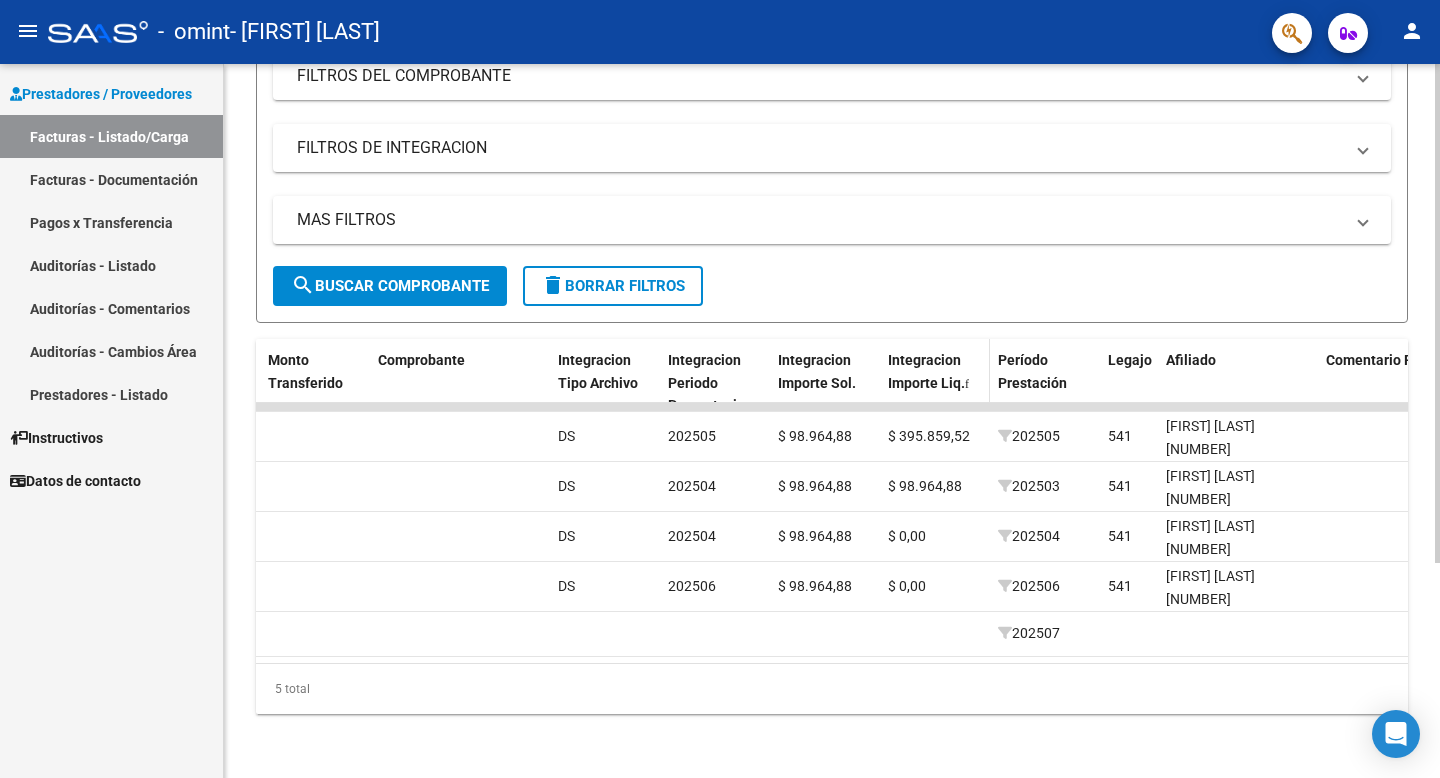 click 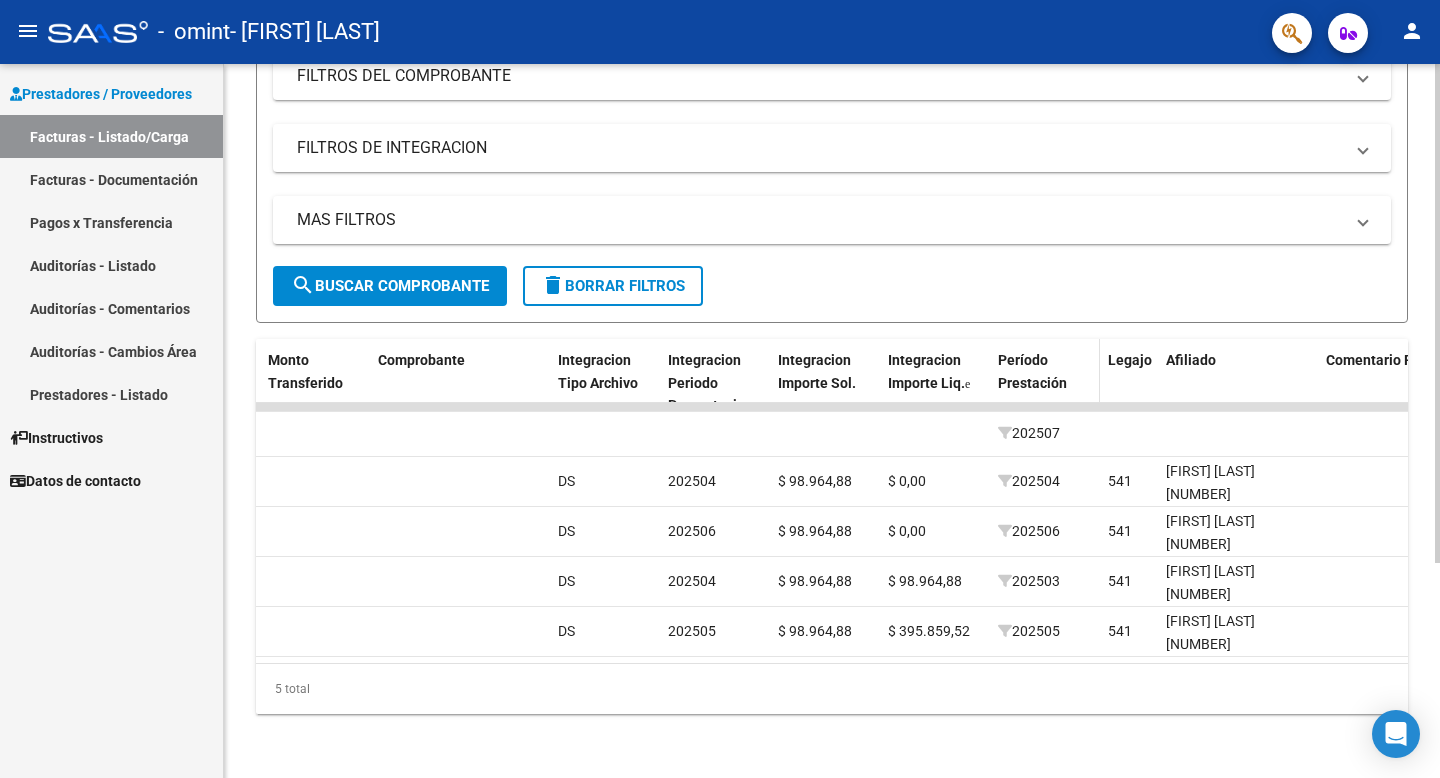 click on "Período Prestación" 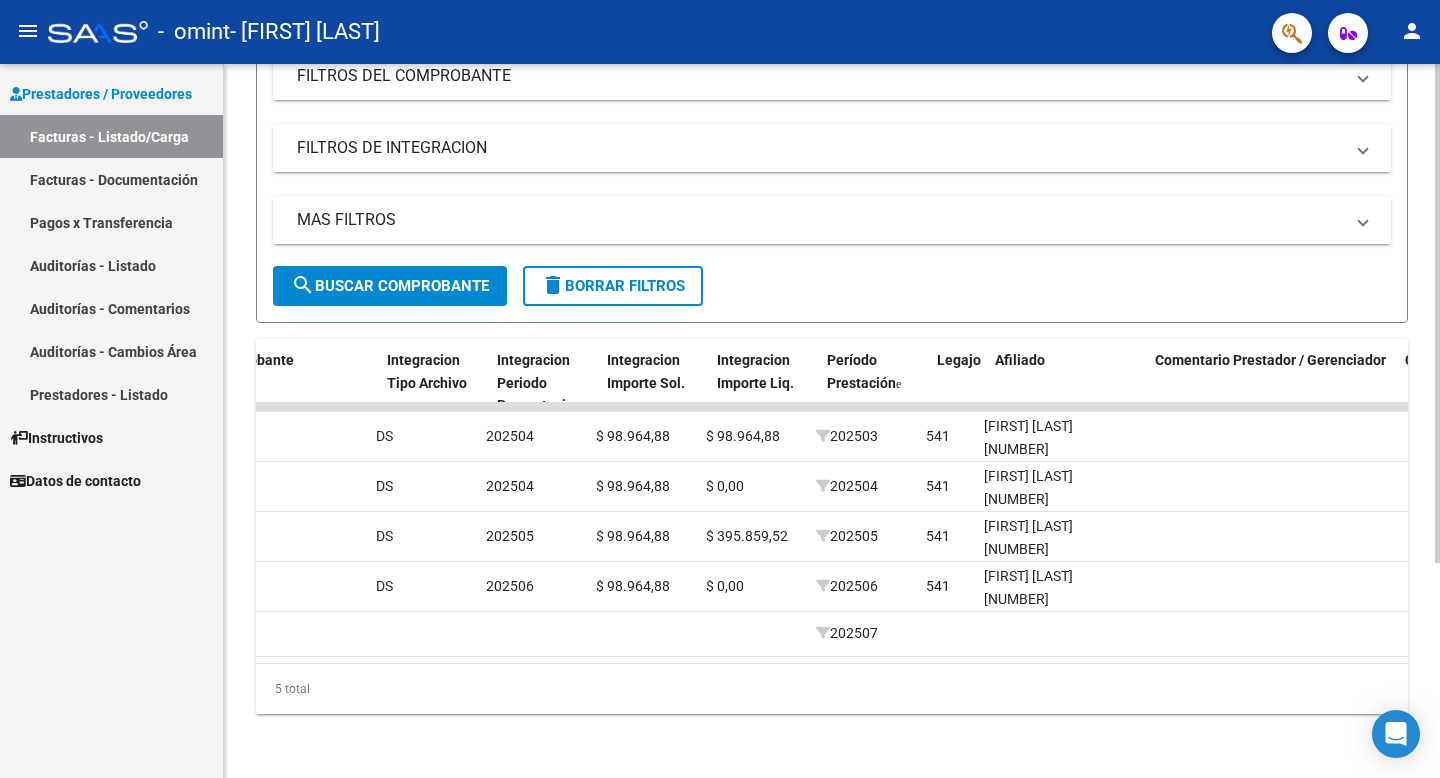 scroll, scrollTop: 0, scrollLeft: 2035, axis: horizontal 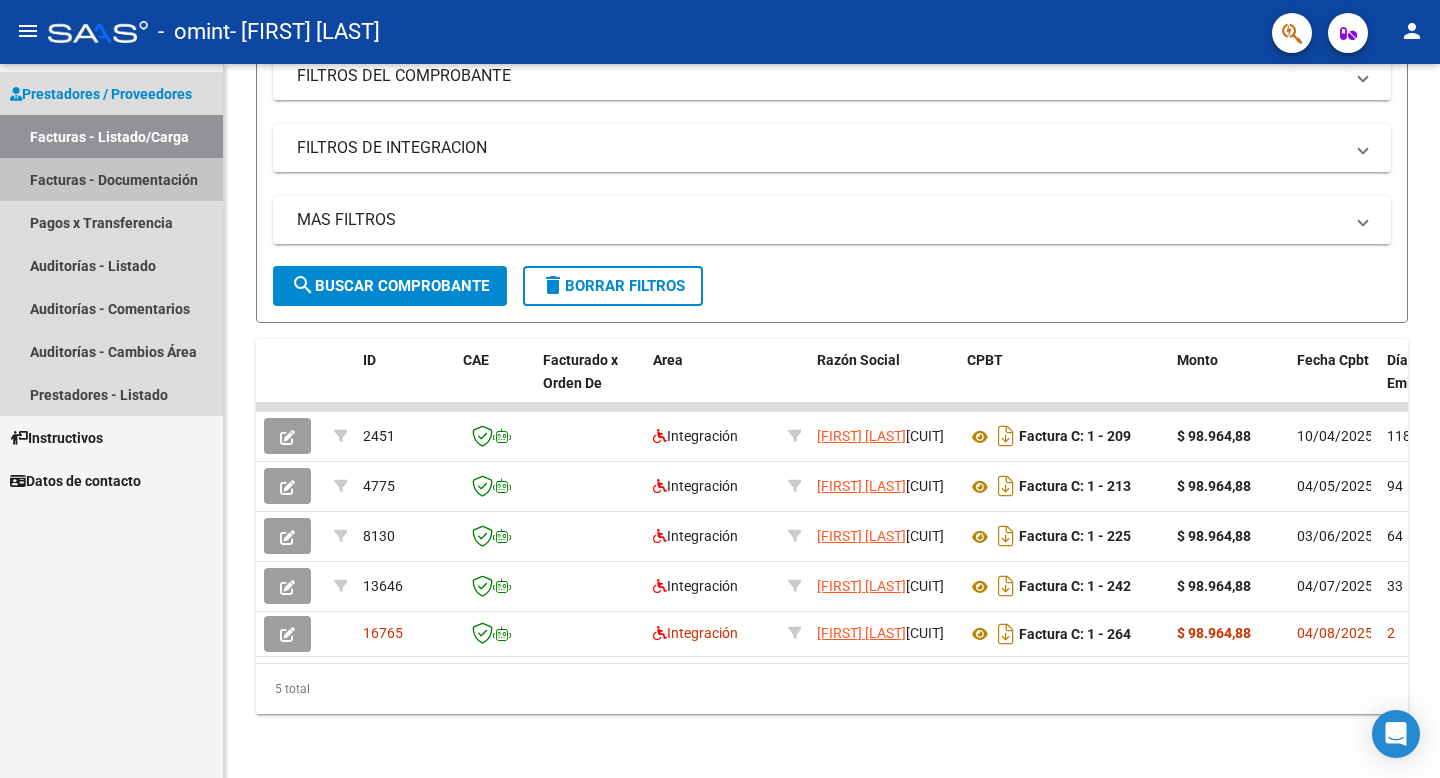 click on "Facturas - Documentación" at bounding box center (111, 179) 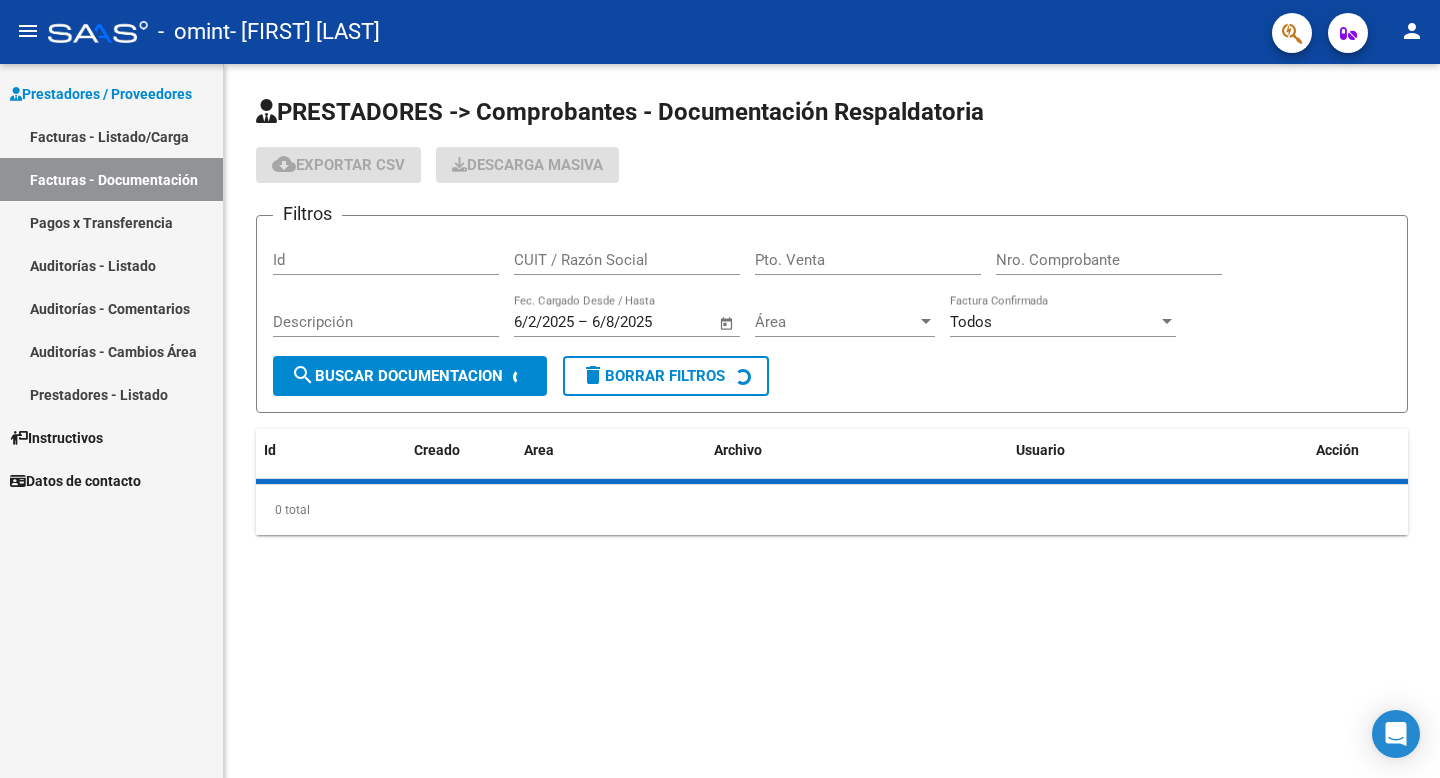 scroll, scrollTop: 0, scrollLeft: 0, axis: both 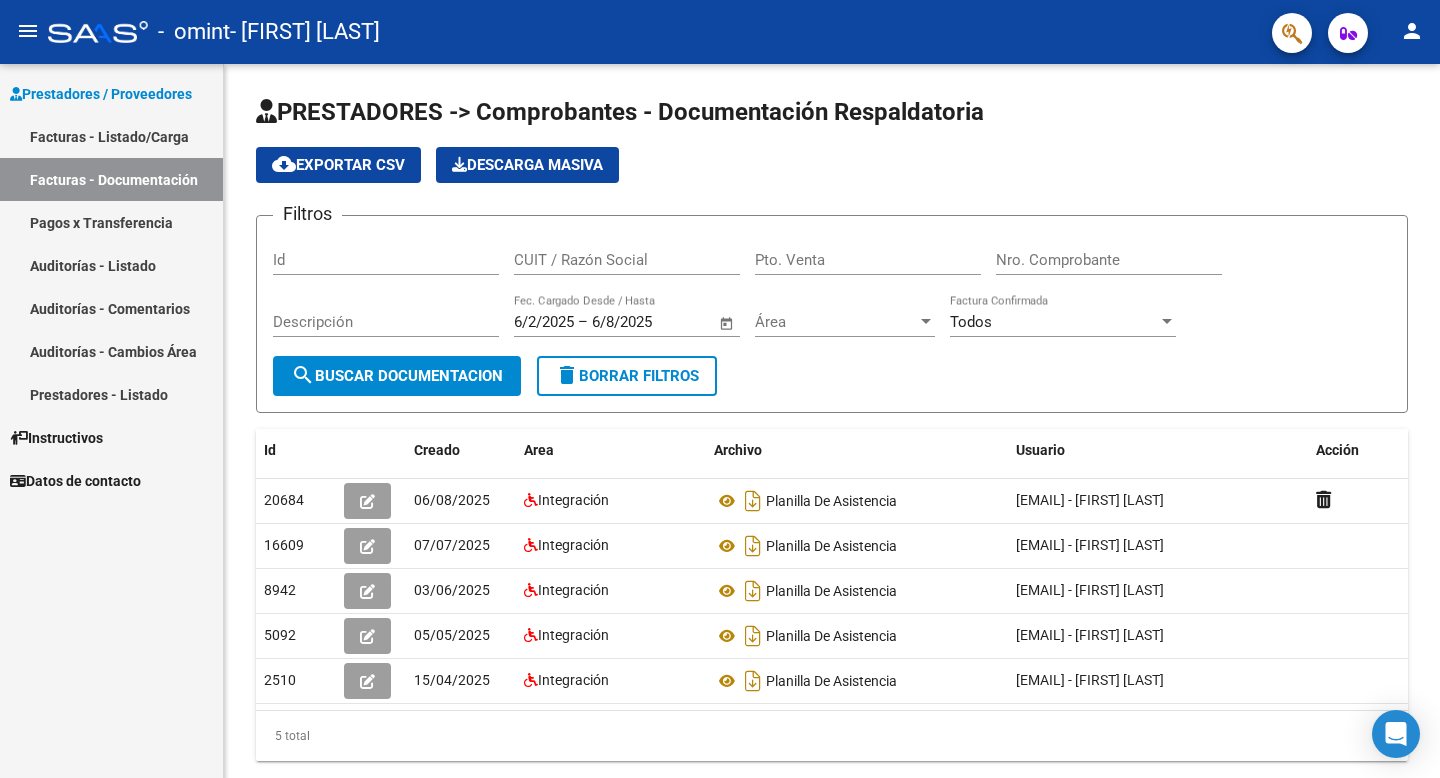 click on "Facturas - Listado/Carga" at bounding box center (111, 136) 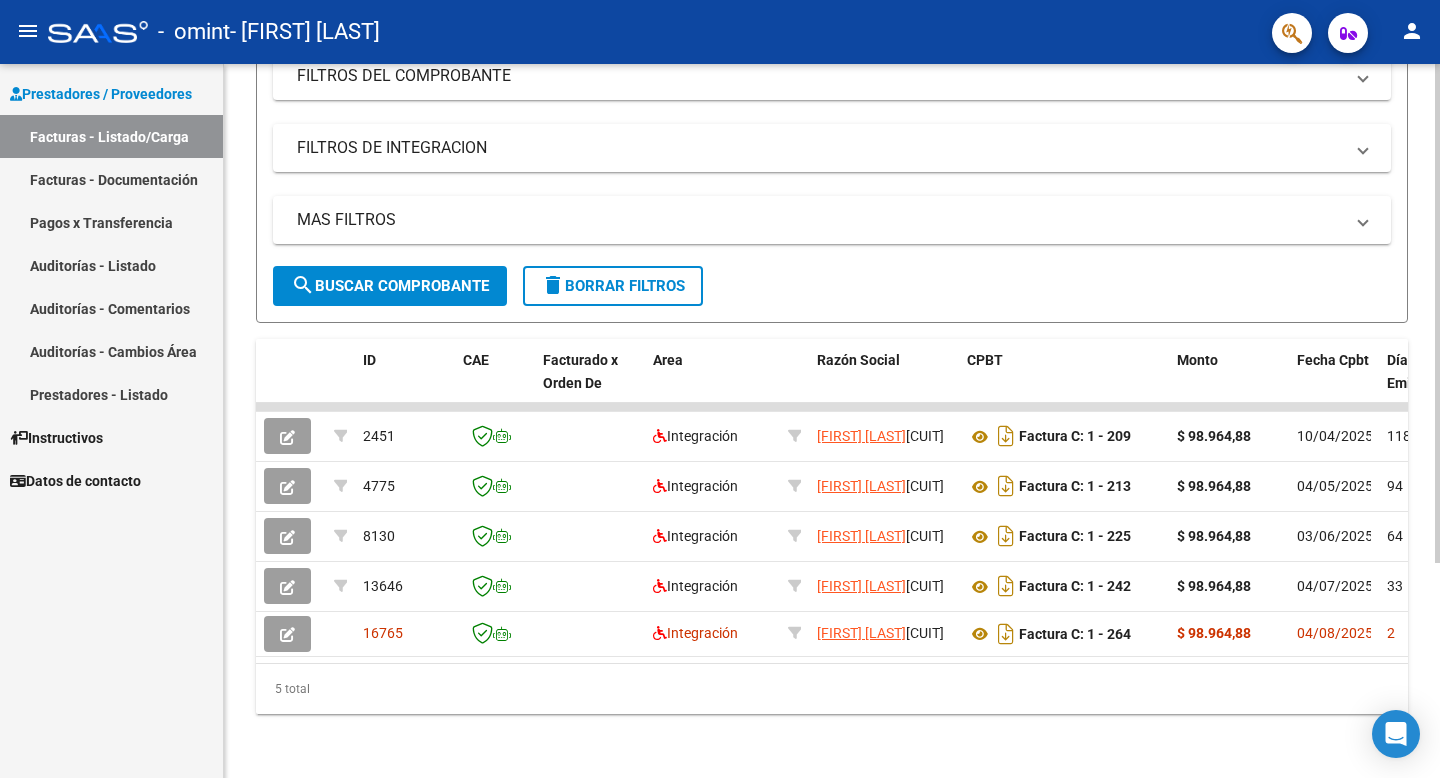 click on "Video tutorial   PRESTADORES -> Listado de CPBTs Emitidos por Prestadores / Proveedores (alt+q)   Cargar Comprobante
cloud_download  CSV  cloud_download  EXCEL  cloud_download  Estandar   Descarga Masiva
Filtros Id Area Area Todos Confirmado   Mostrar totalizadores   FILTROS DEL COMPROBANTE  Comprobante Tipo Comprobante Tipo Start date – End date Fec. Comprobante Desde / Hasta Días Emisión Desde(cant. días) Días Emisión Hasta(cant. días) CUIT / Razón Social Pto. Venta Nro. Comprobante Código SSS CAE Válido CAE Válido Todos Cargado Módulo Hosp. Todos Tiene facturacion Apócrifa Hospital Refes  FILTROS DE INTEGRACION  Período De Prestación Campos del Archivo de Rendición Devuelto x SSS (dr_envio) Todos Rendido x SSS (dr_envio) Tipo de Registro Tipo de Registro Período Presentación Período Presentación Campos del Legajo Asociado (preaprobación) Afiliado Legajo (cuil/nombre) Todos Solo facturas preaprobadas  MAS FILTROS  Todos Con Doc. Respaldatoria Todos Con Trazabilidad Todos – – 2" 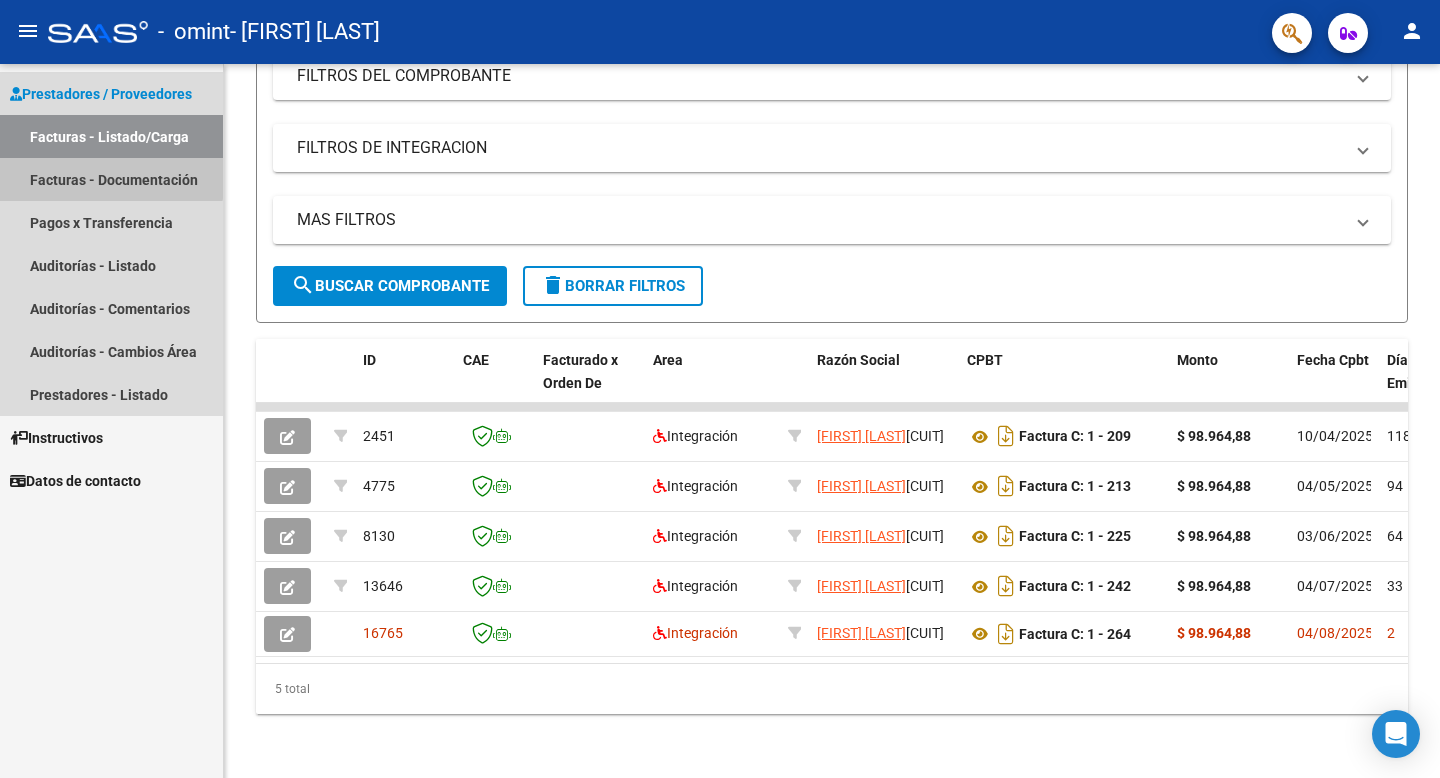 click on "Facturas - Documentación" at bounding box center (111, 179) 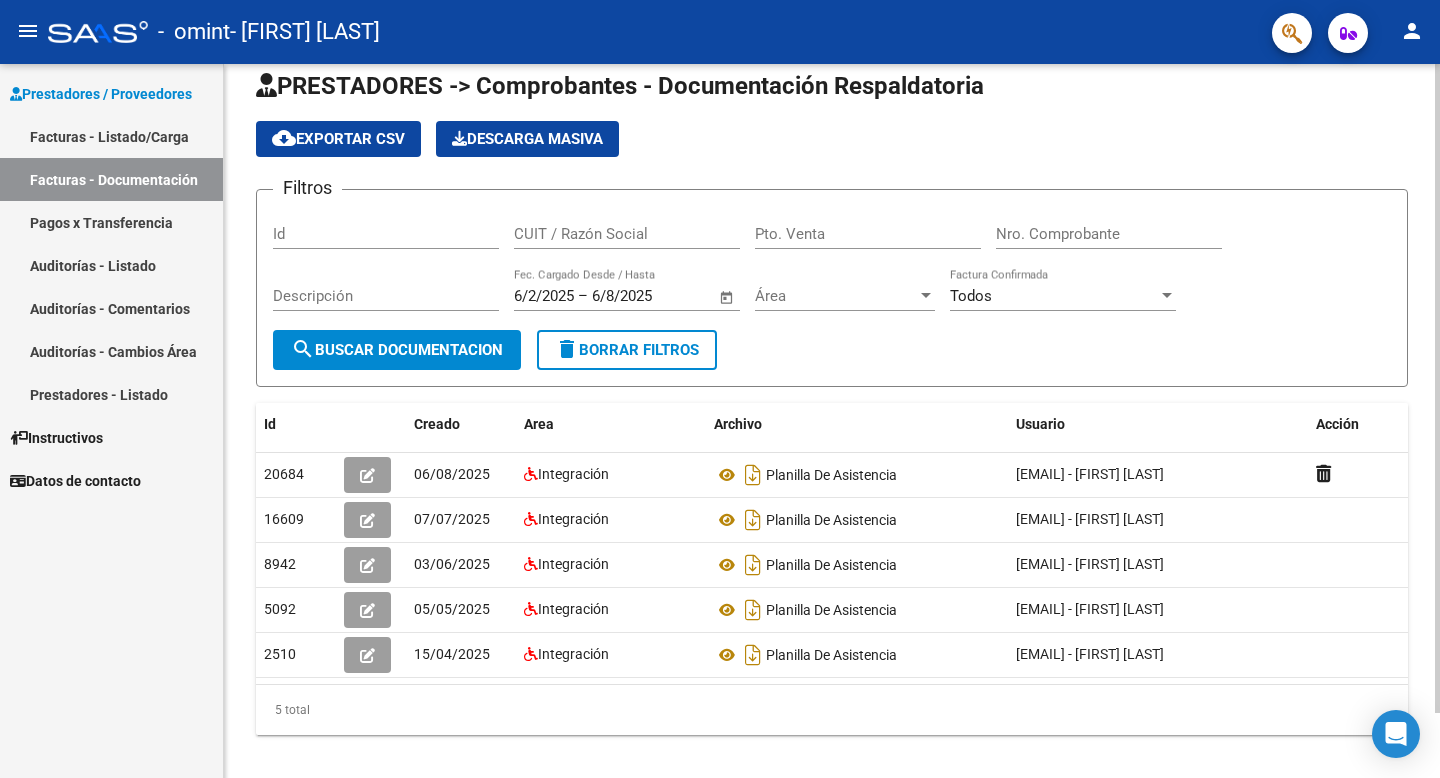 scroll, scrollTop: 0, scrollLeft: 0, axis: both 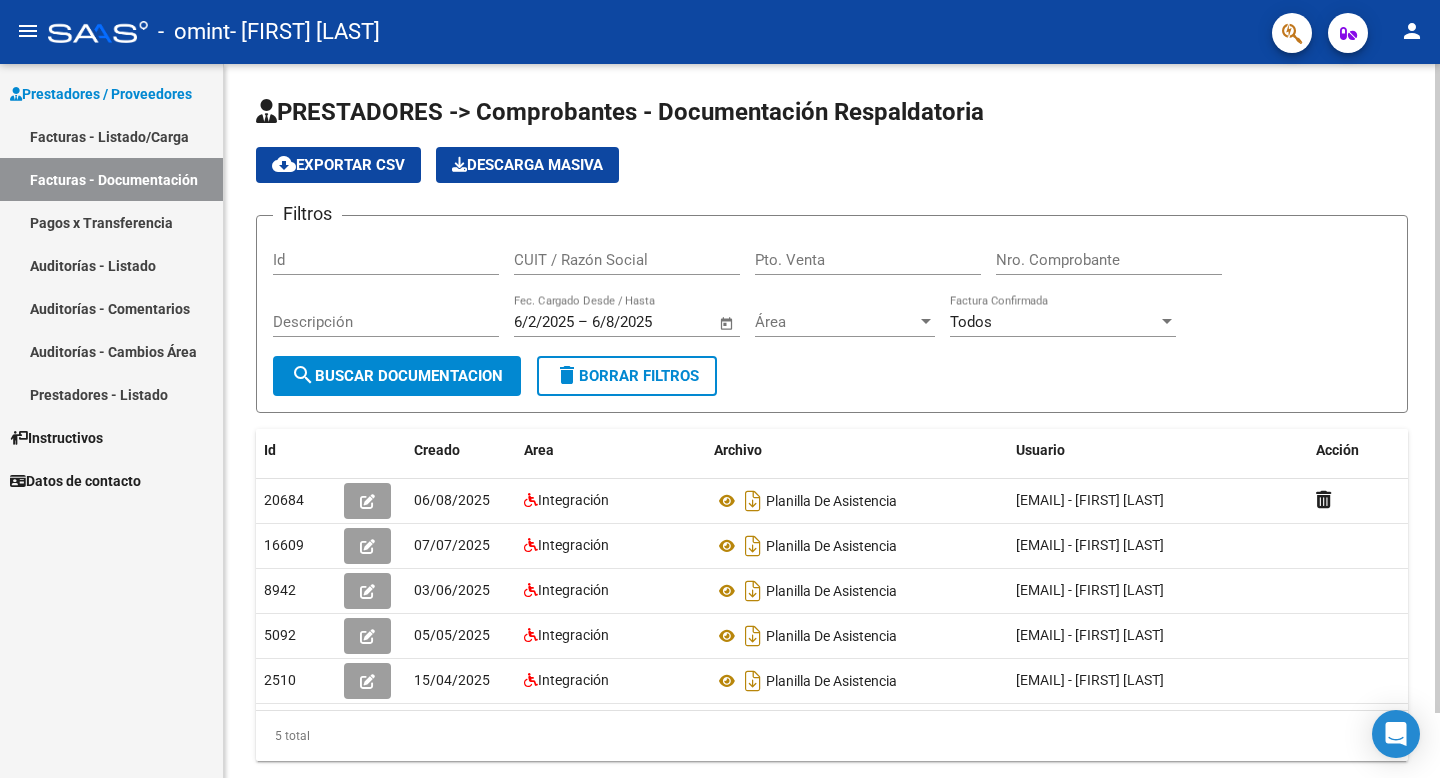 click on "PRESTADORES -> Comprobantes - Documentación Respaldatoria cloud_download  Exportar CSV   Descarga Masiva
Filtros Id CUIT / Razón Social Pto. Venta Nro. Comprobante Descripción [DATE] [DATE] – [DATE] [DATE] Fec. Cargado Desde / Hasta Área Área Todos Factura Confirmada search  Buscar Documentacion  delete  Borrar Filtros  Id Creado Area Archivo Usuario Acción [NUMBER]
[DATE] Integración Planilla De Asistencia  [EMAIL] -   [FIRST] [LAST]   [NUMBER]
[DATE] Integración Planilla De Asistencia  [EMAIL] -   [FIRST] [LAST]   [NUMBER]
[DATE] Integración Planilla De Asistencia  [EMAIL] -   [FIRST] [LAST]   [NUMBER]
[DATE] Integración Planilla De Asistencia  [EMAIL] -   [FIRST] [LAST]   [NUMBER]
[DATE] Integración Planilla De Asistencia  [EMAIL] -   [FIRST] [LAST]    5 total   1" 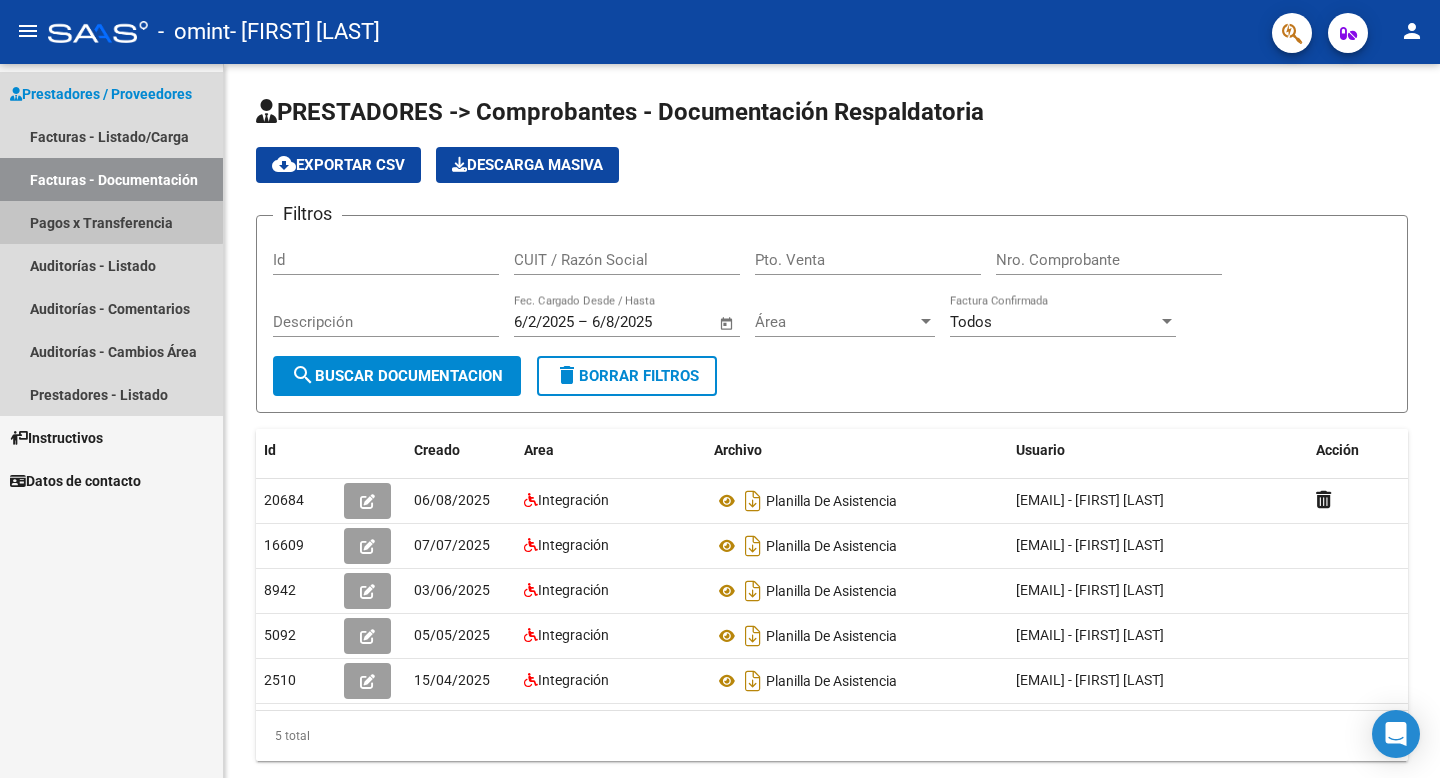 click on "Pagos x Transferencia" at bounding box center [111, 222] 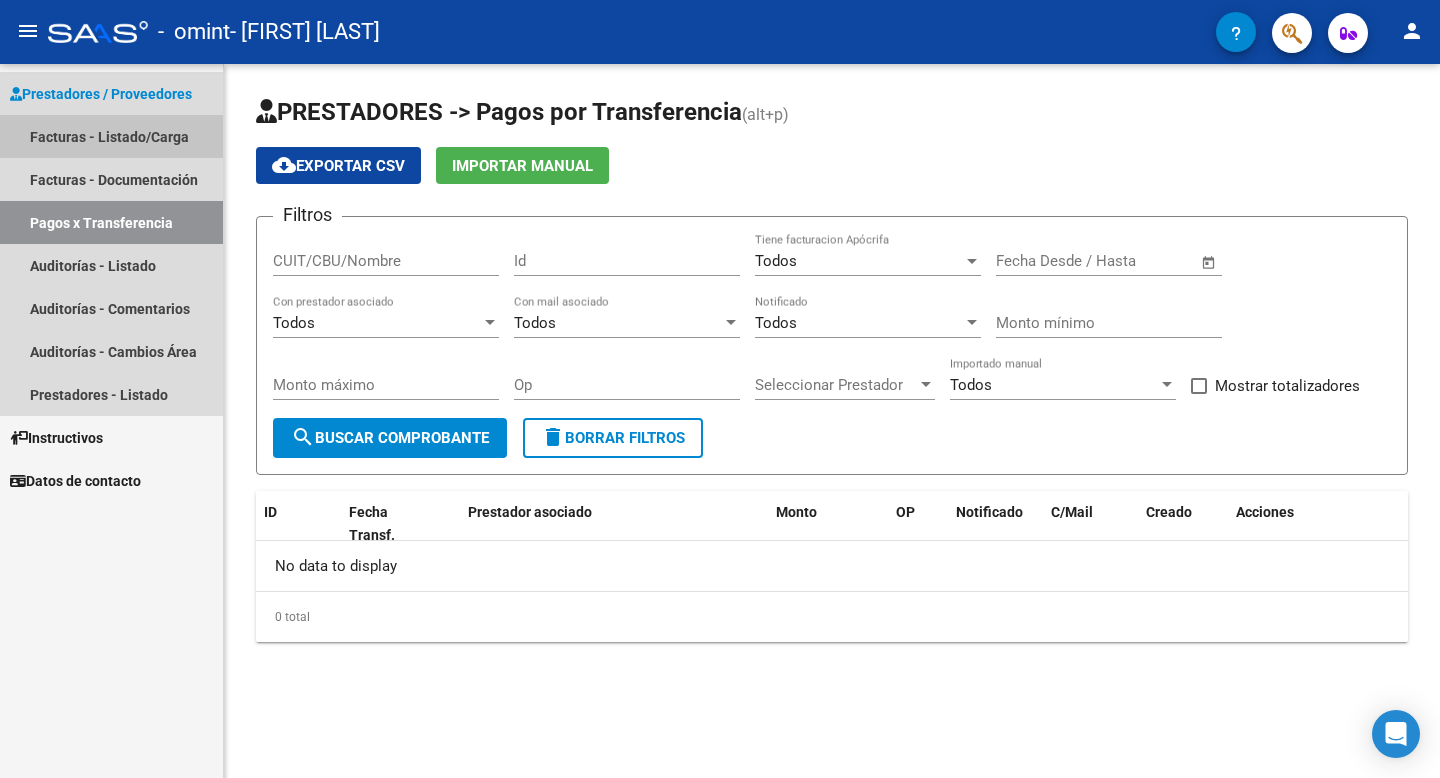 click on "Facturas - Listado/Carga" at bounding box center (111, 136) 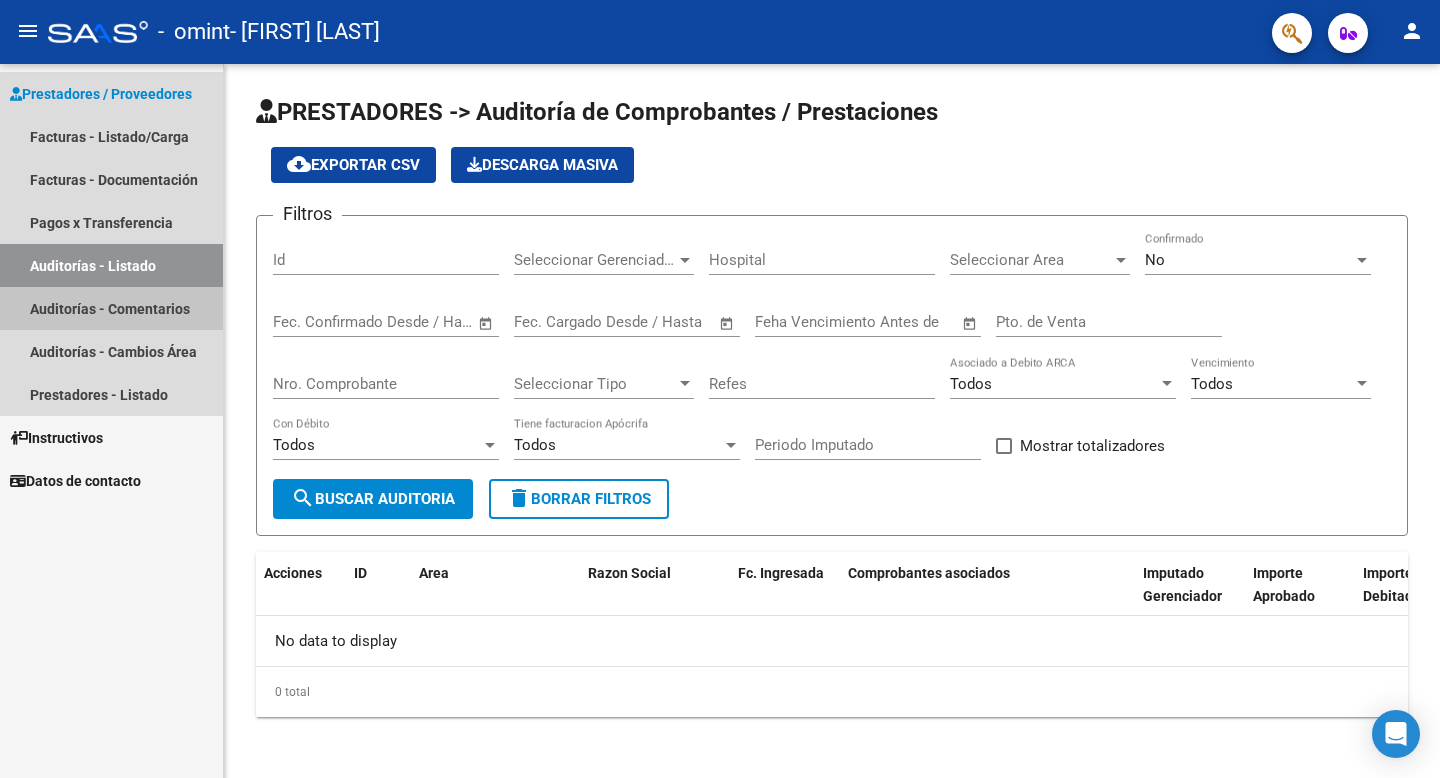 click on "Auditorías - Comentarios" at bounding box center [111, 308] 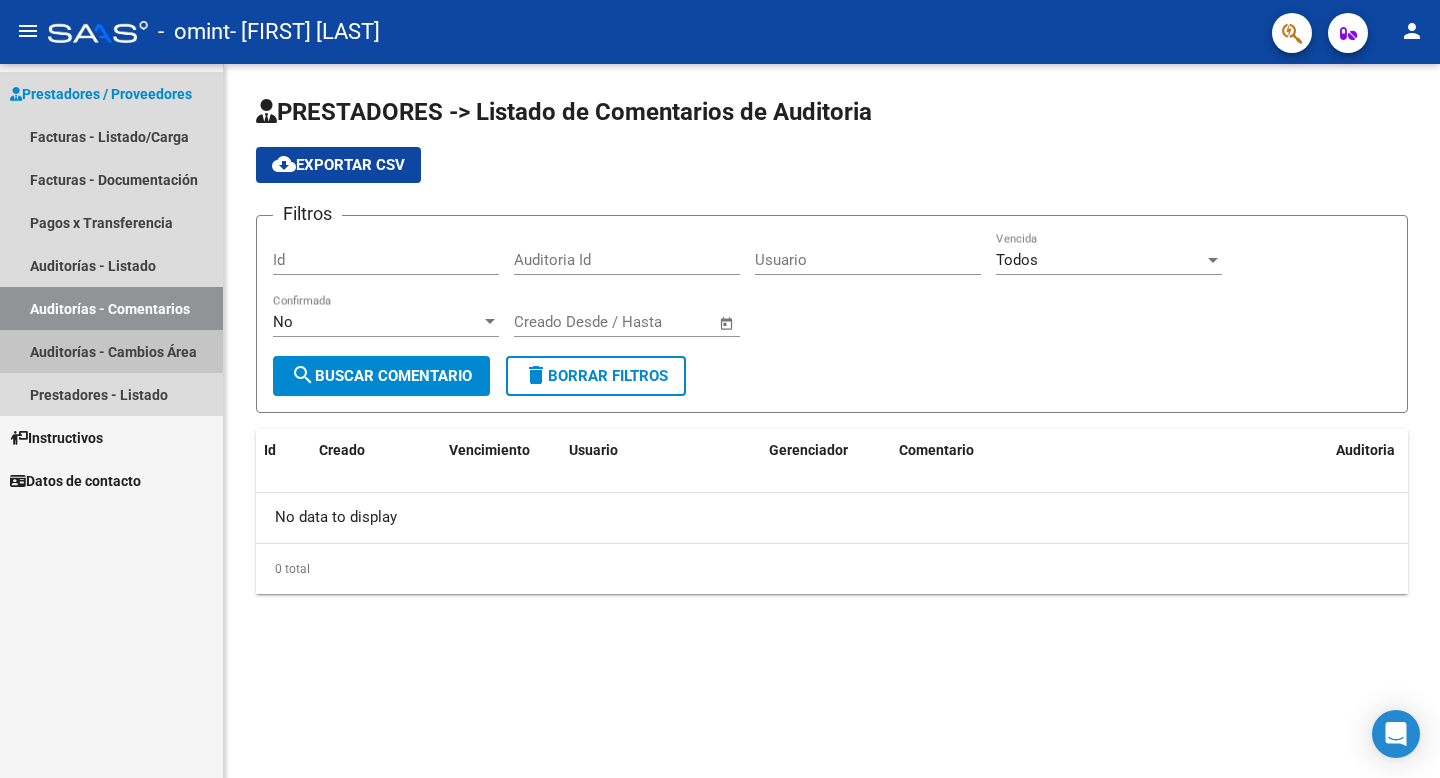 click on "Auditorías - Cambios Área" at bounding box center (111, 351) 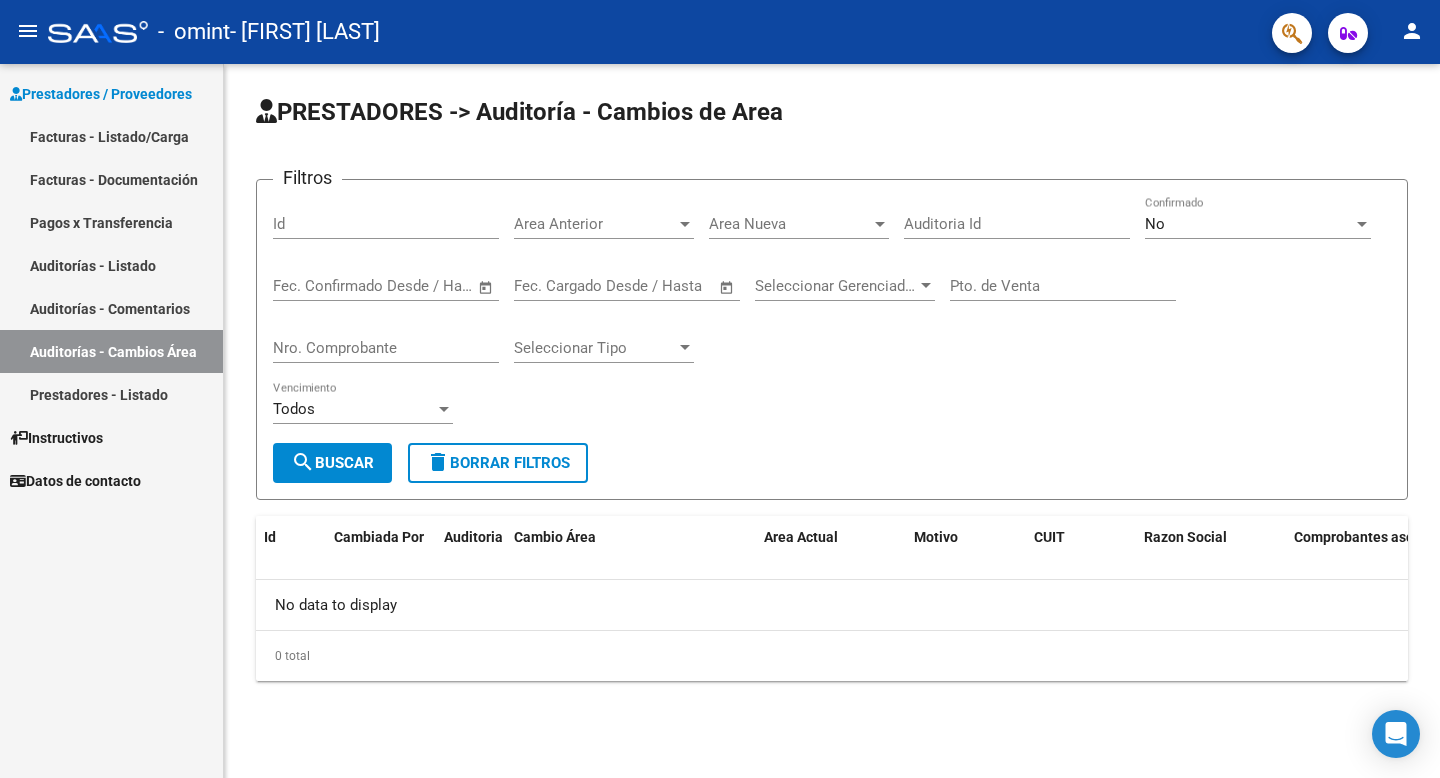 click on "Prestadores - Listado" at bounding box center [111, 394] 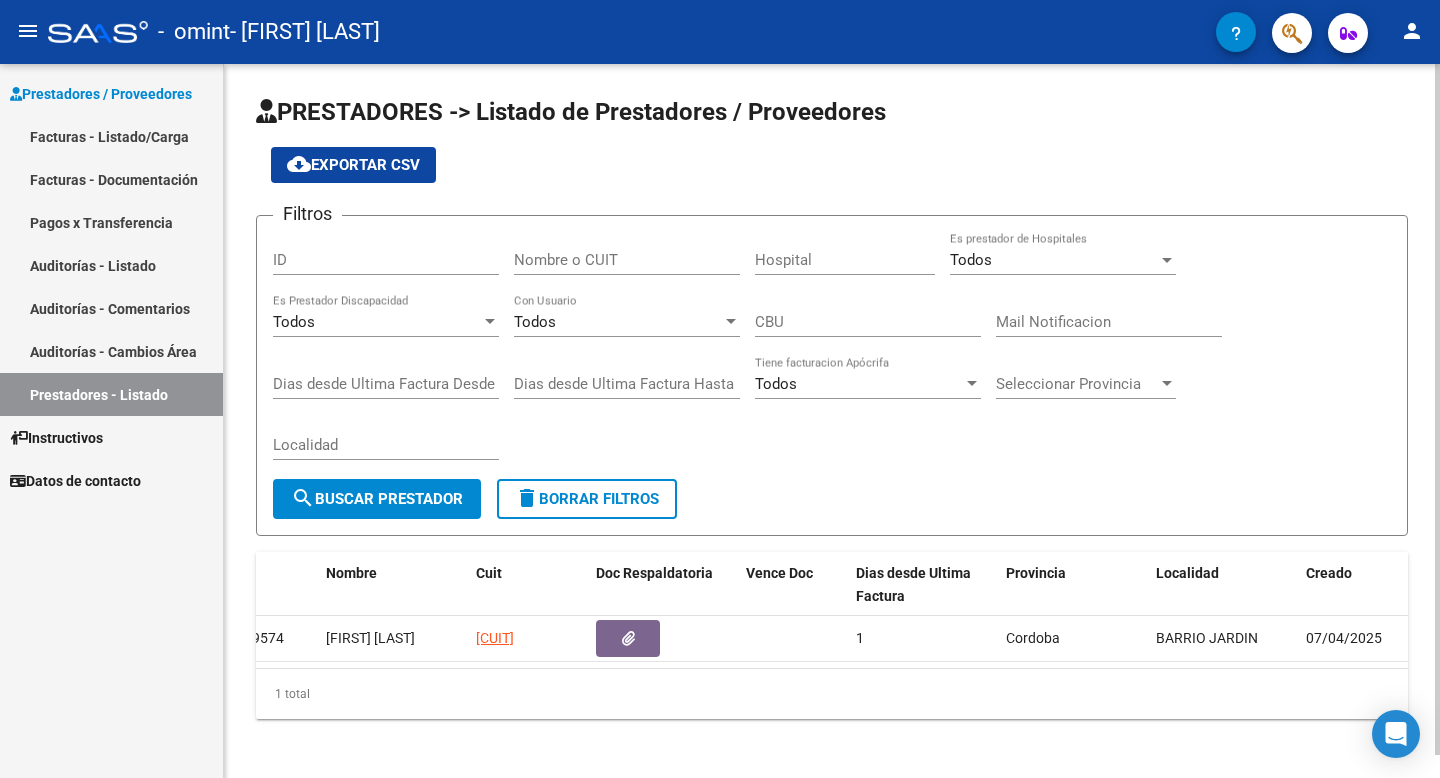 scroll, scrollTop: 0, scrollLeft: 0, axis: both 